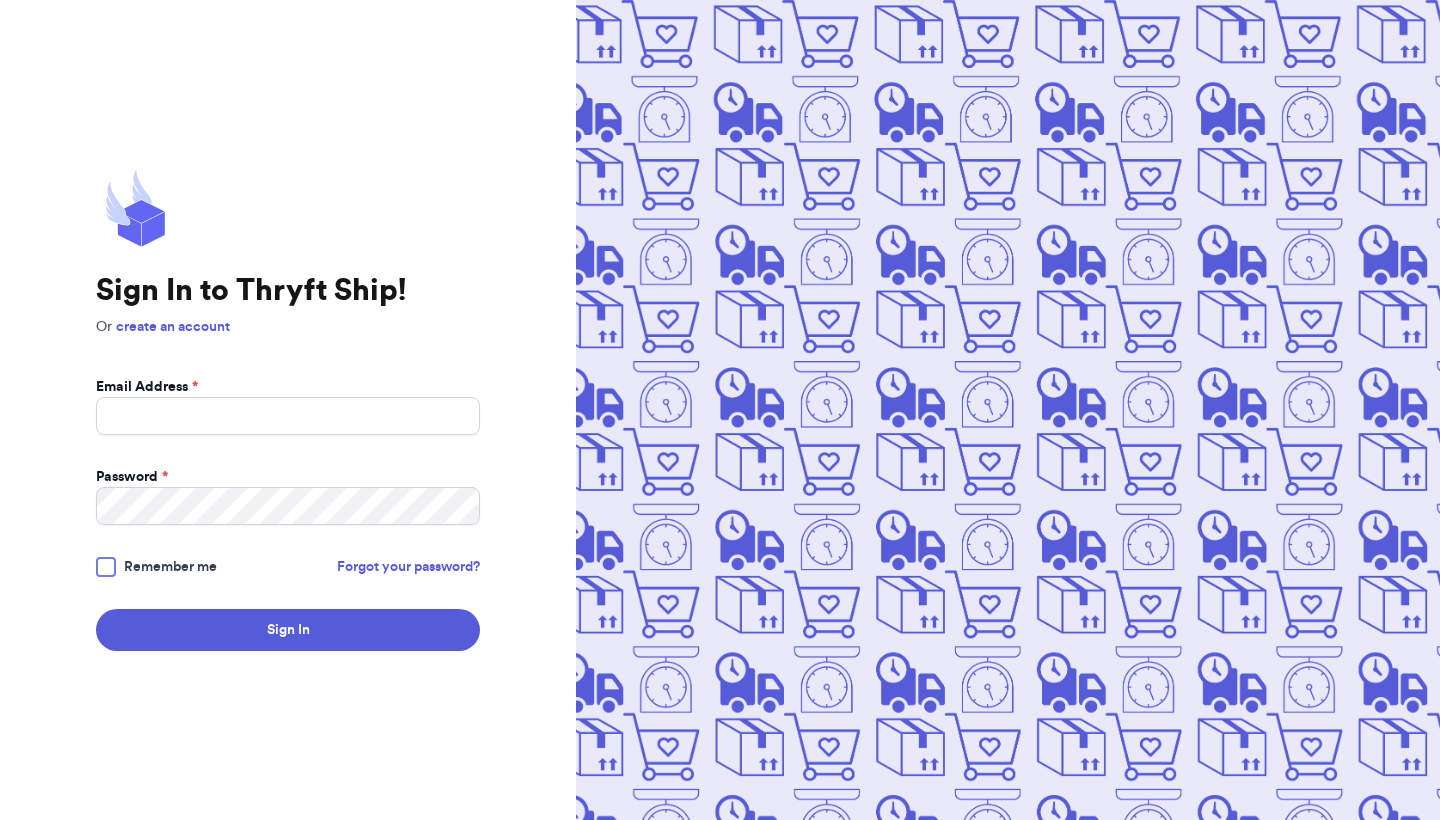scroll, scrollTop: 0, scrollLeft: 0, axis: both 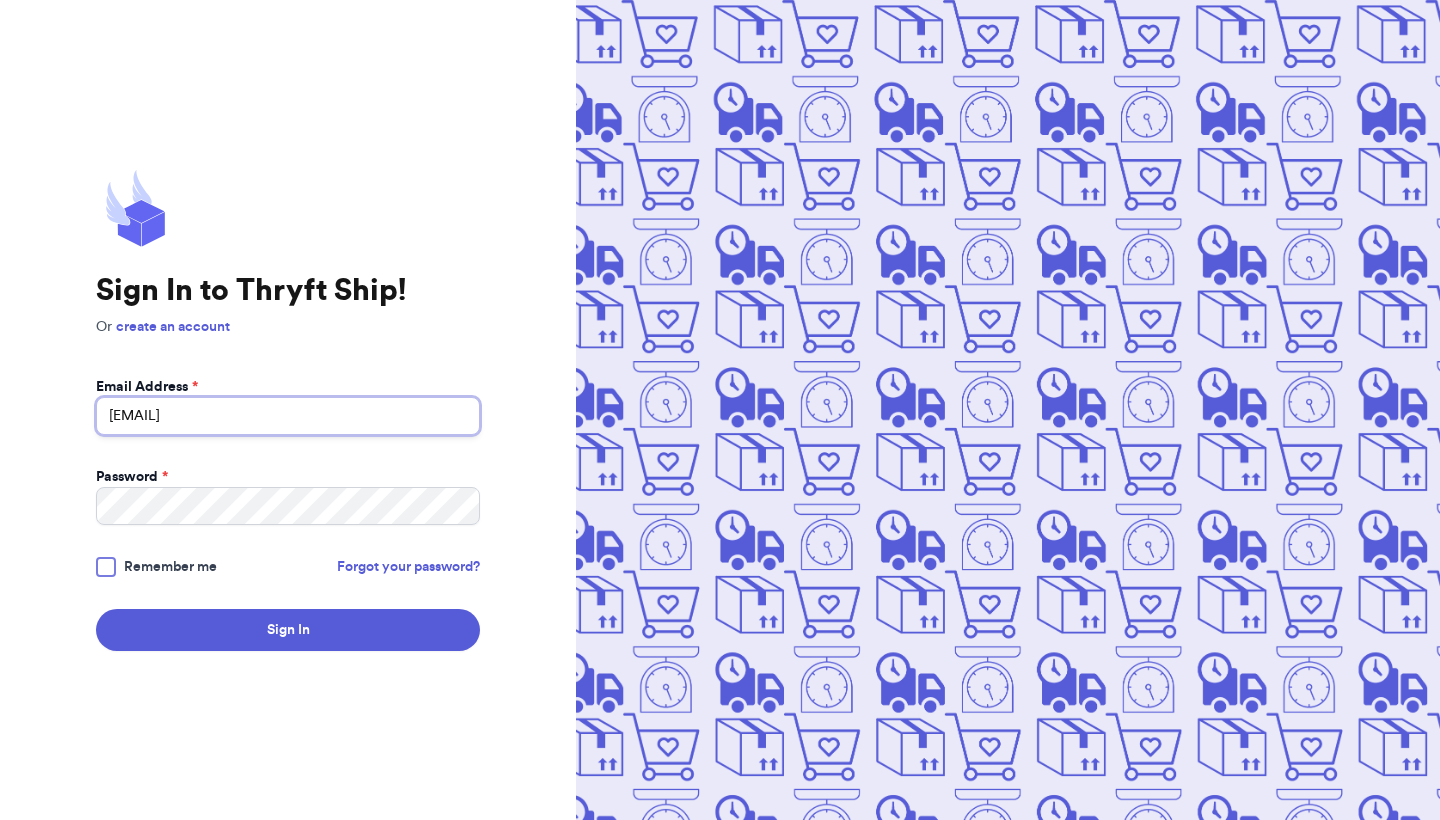 type on "[EMAIL]" 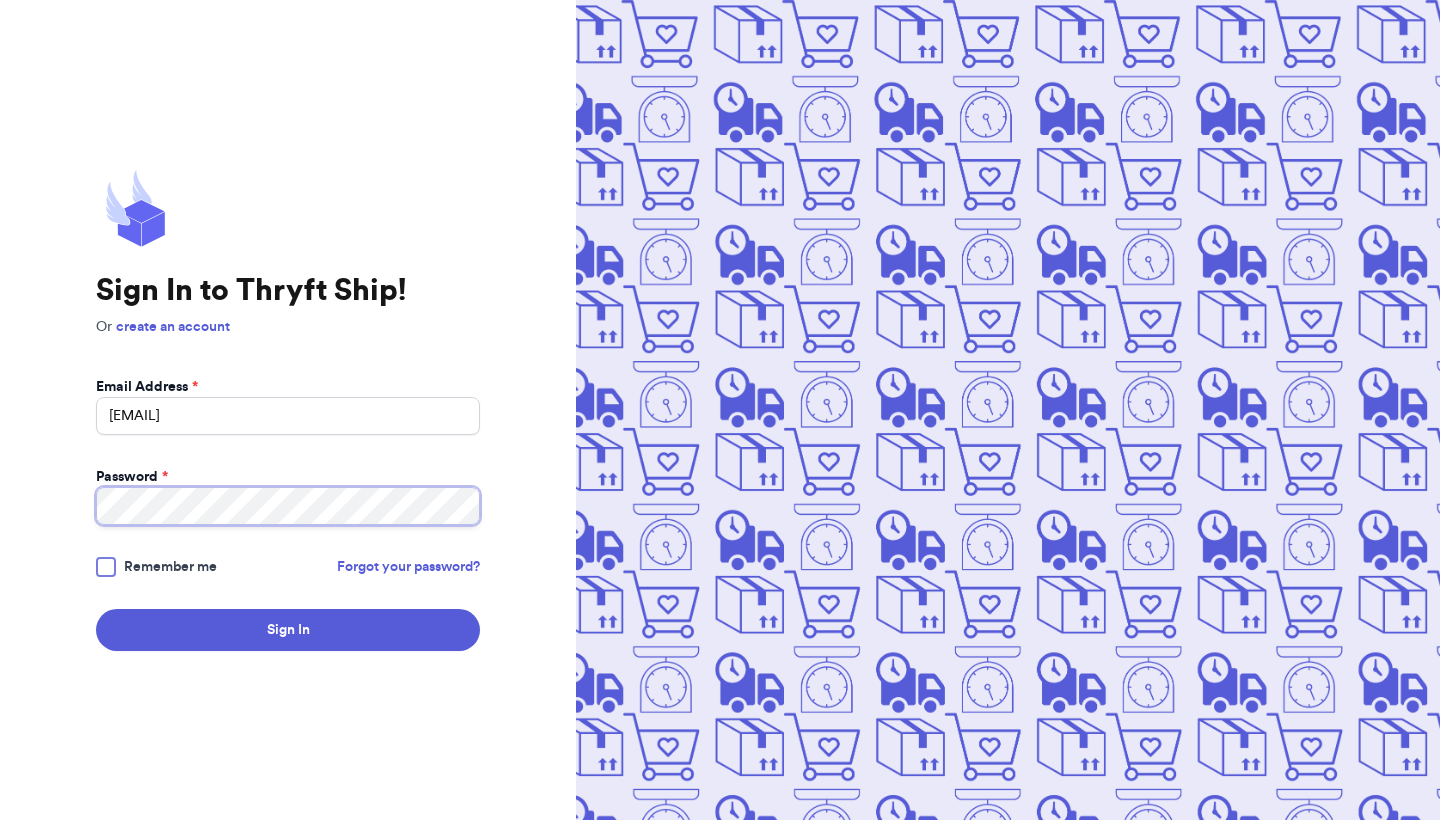 click on "Sign In" at bounding box center (288, 630) 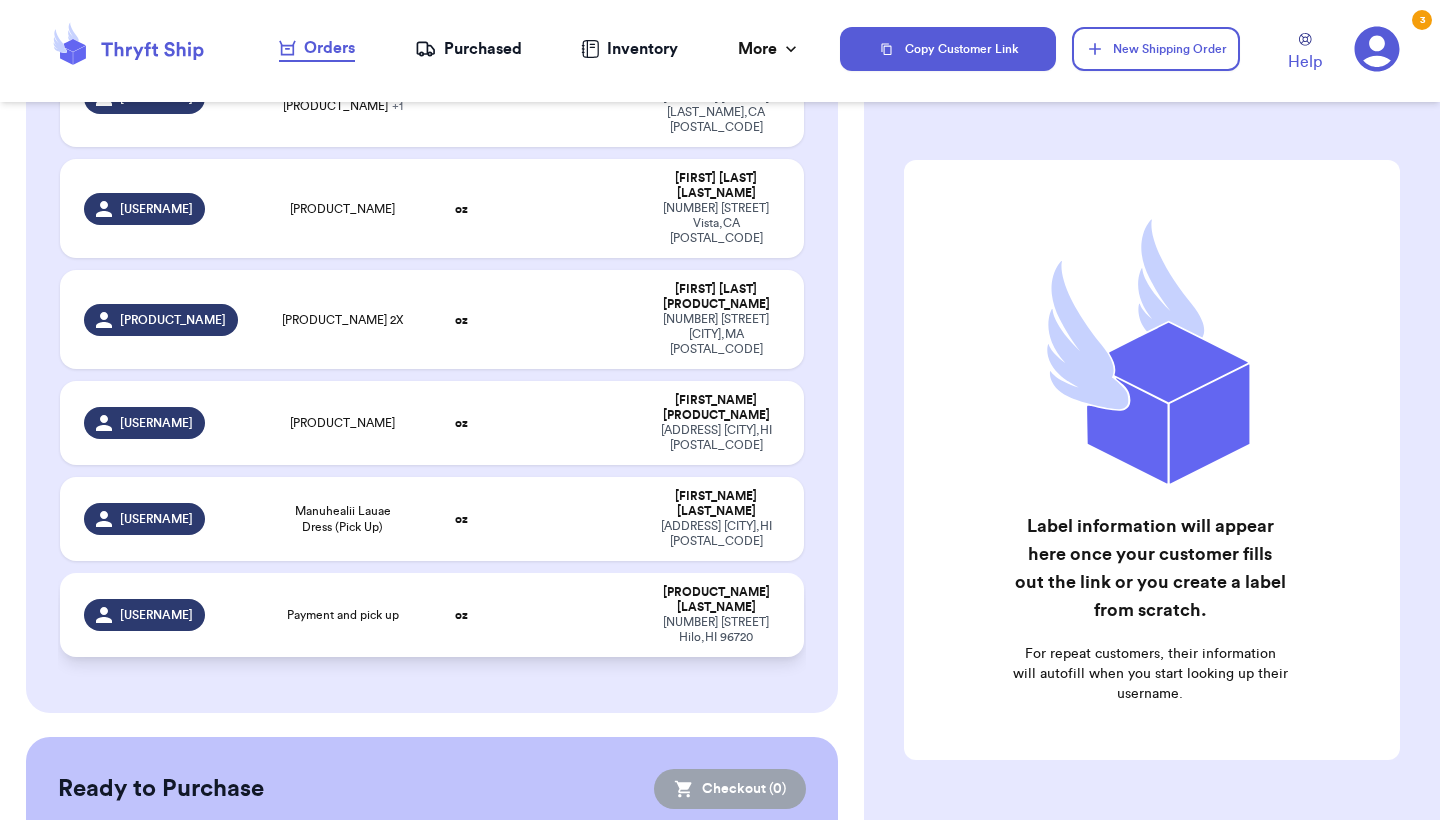 scroll, scrollTop: 169, scrollLeft: 0, axis: vertical 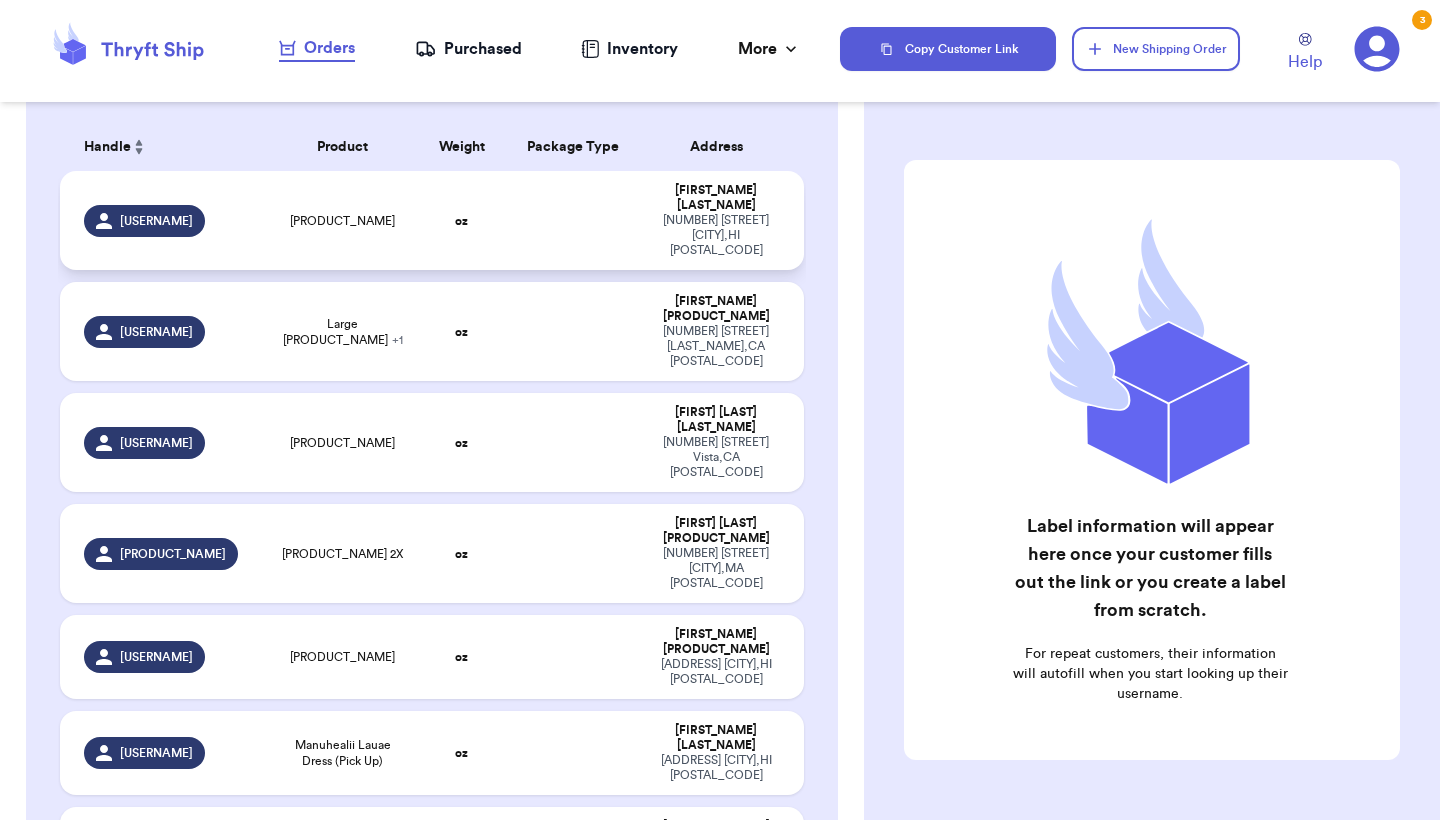 click on "[PRODUCT_NAME]" at bounding box center (342, 221) 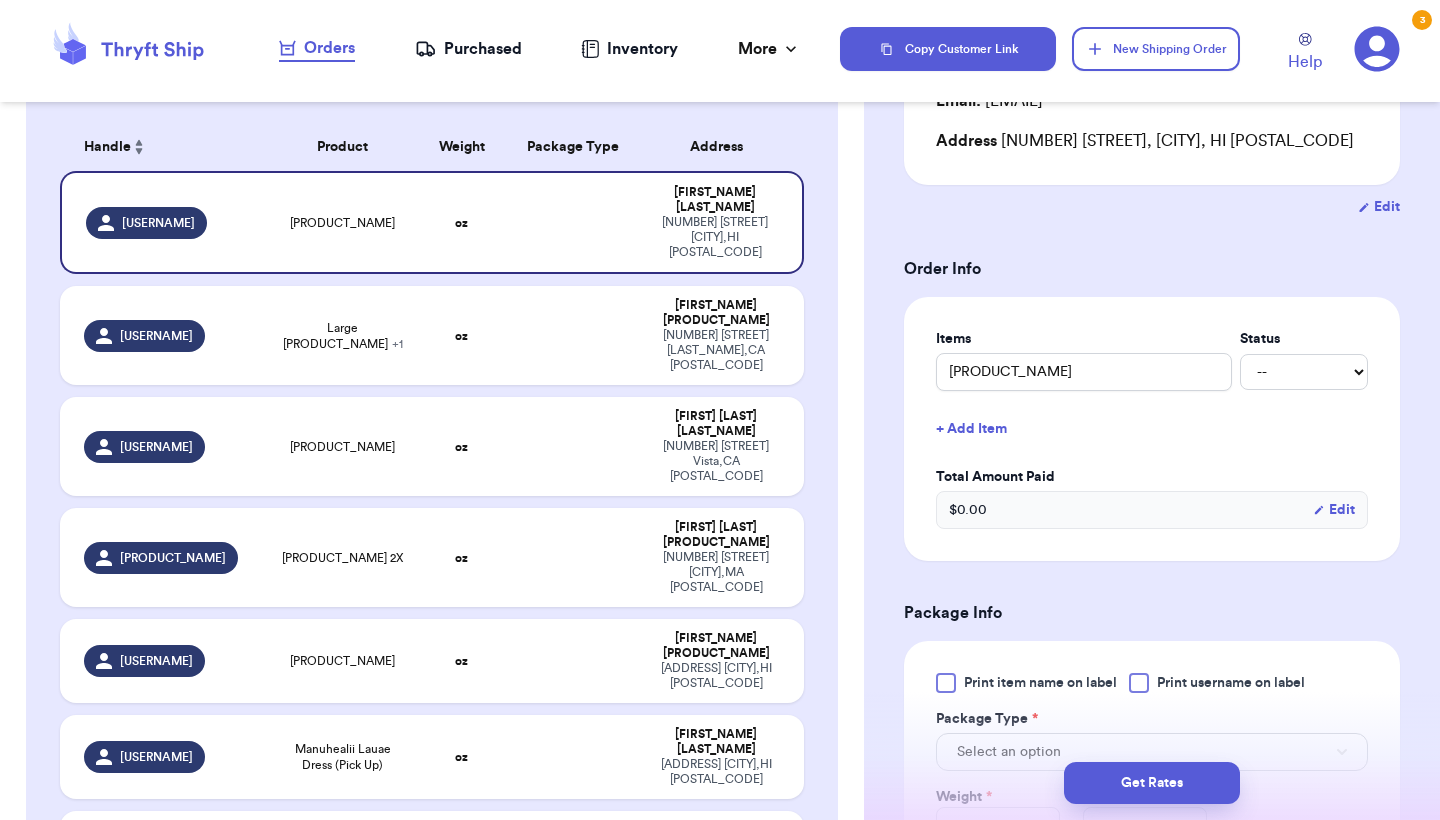 scroll, scrollTop: 416, scrollLeft: 0, axis: vertical 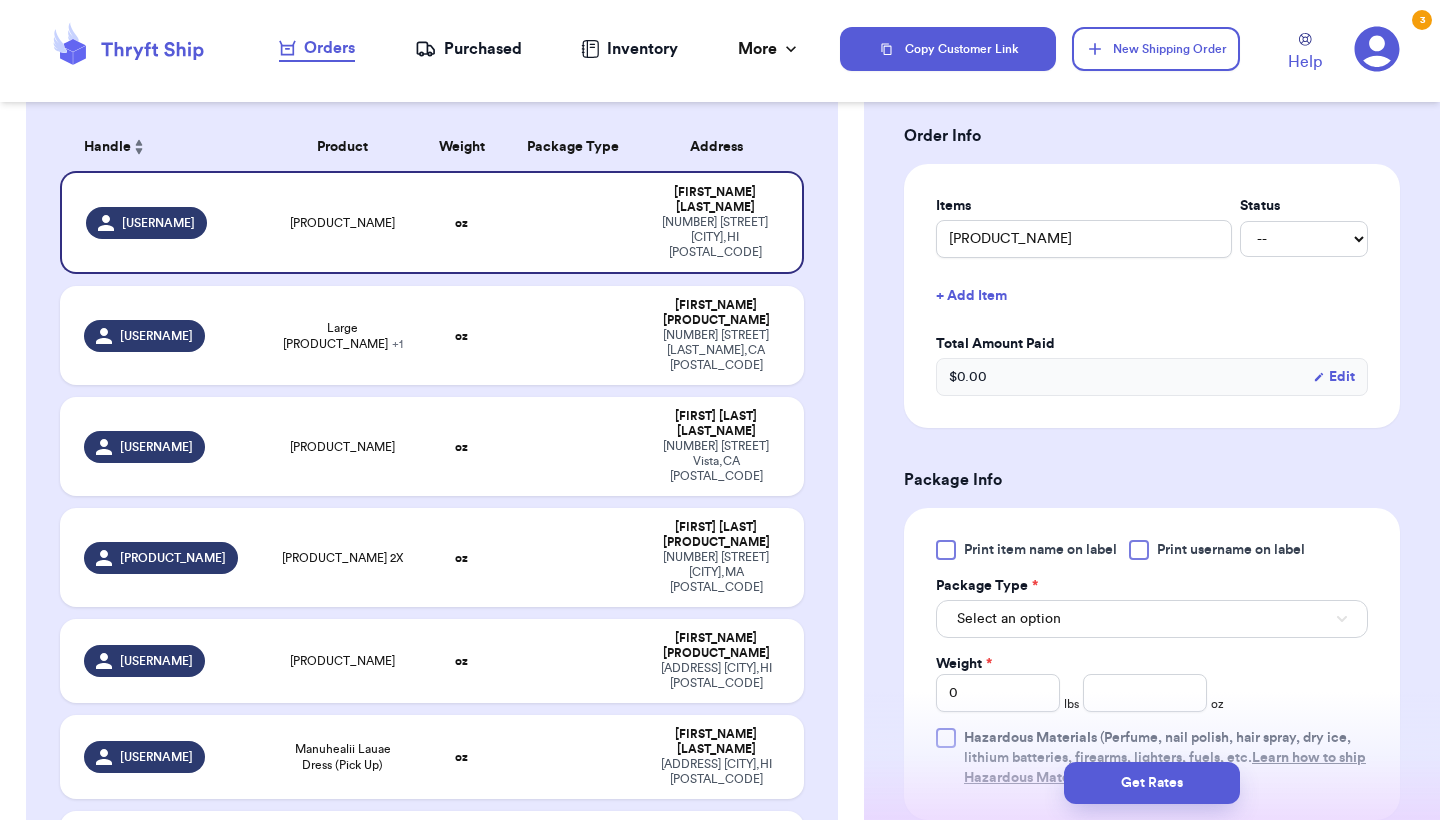 click on "Print item name on label" at bounding box center [1040, 550] 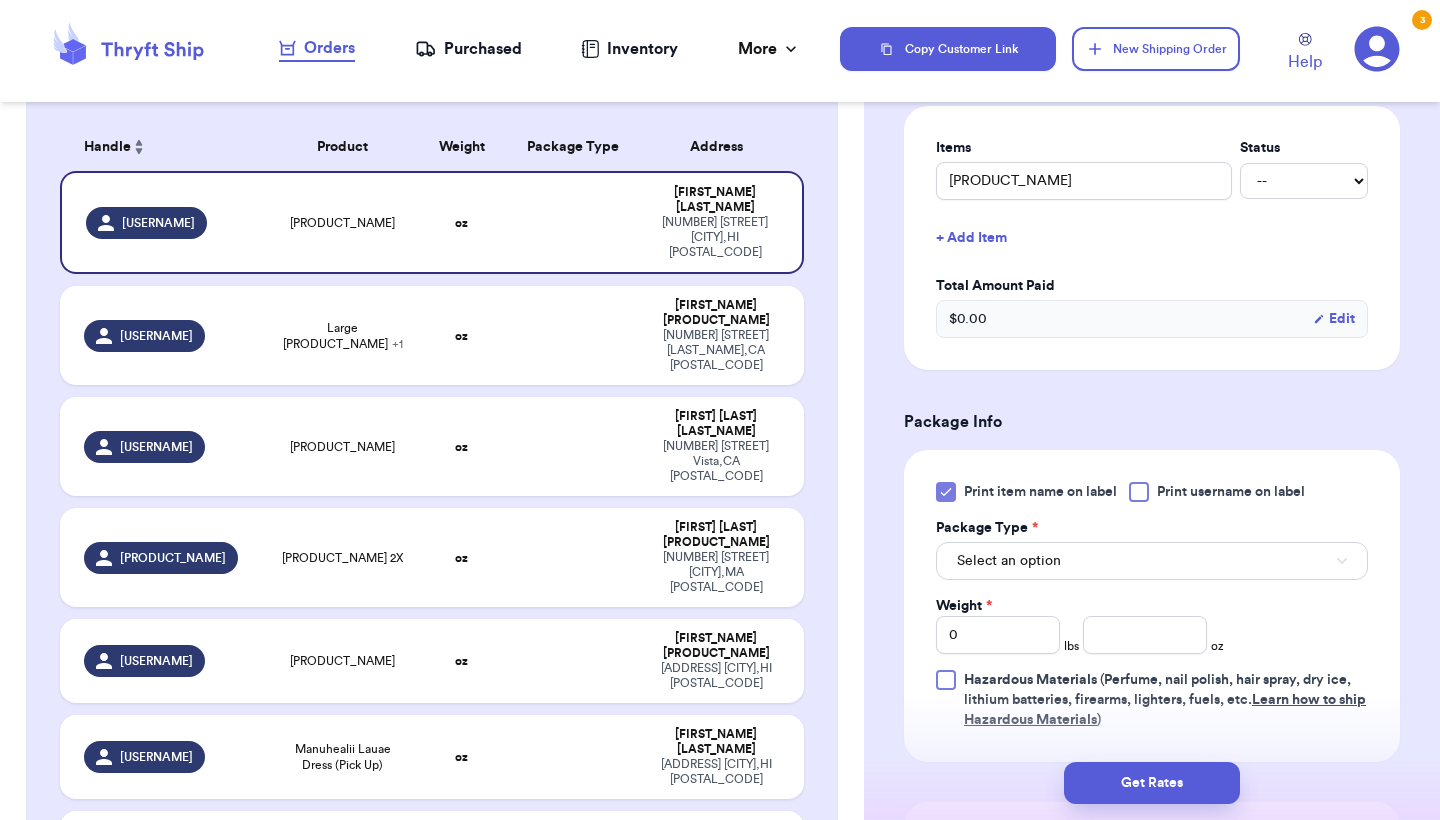 click on "Select an option" at bounding box center [1152, 561] 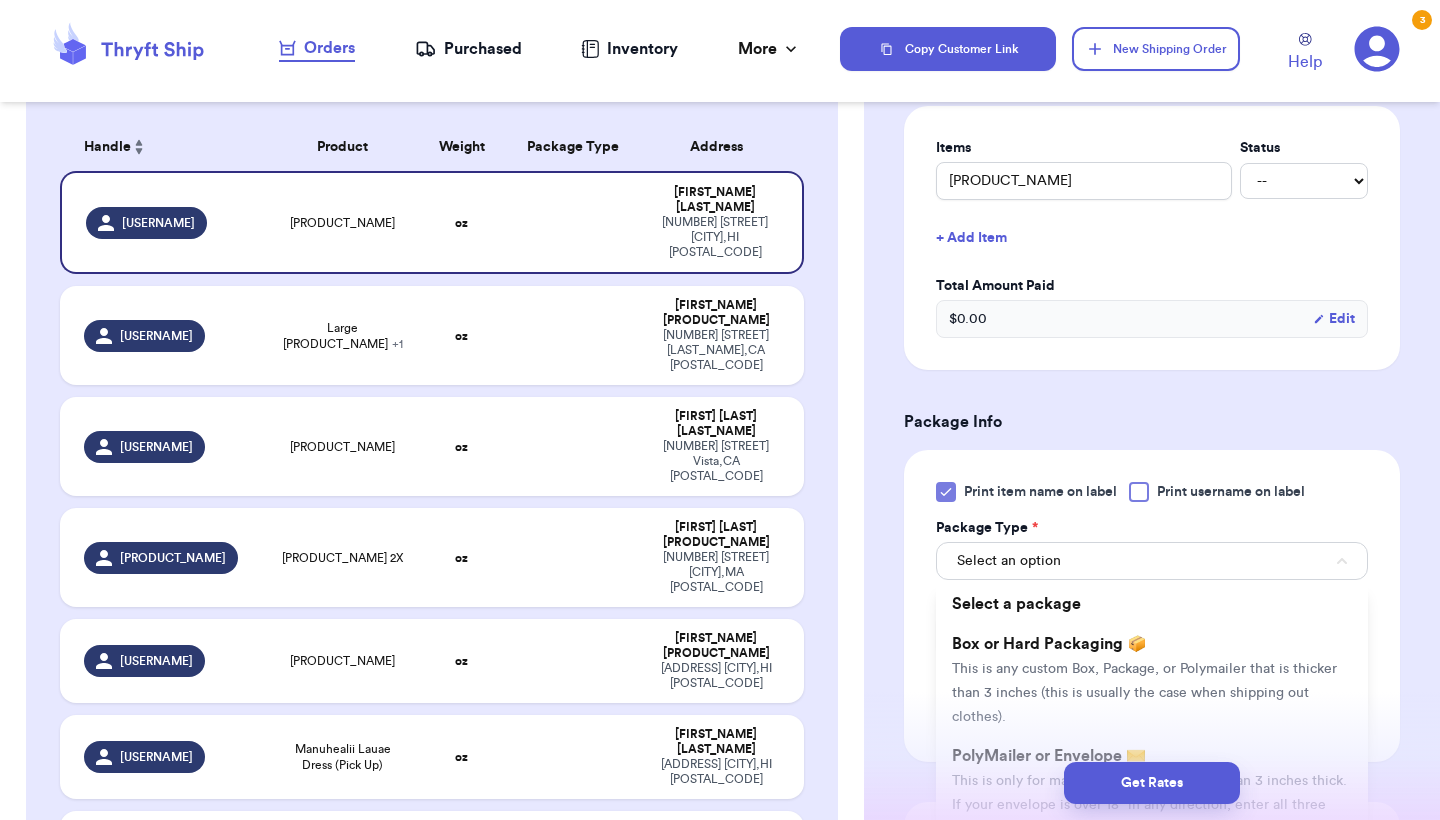 scroll, scrollTop: 611, scrollLeft: 0, axis: vertical 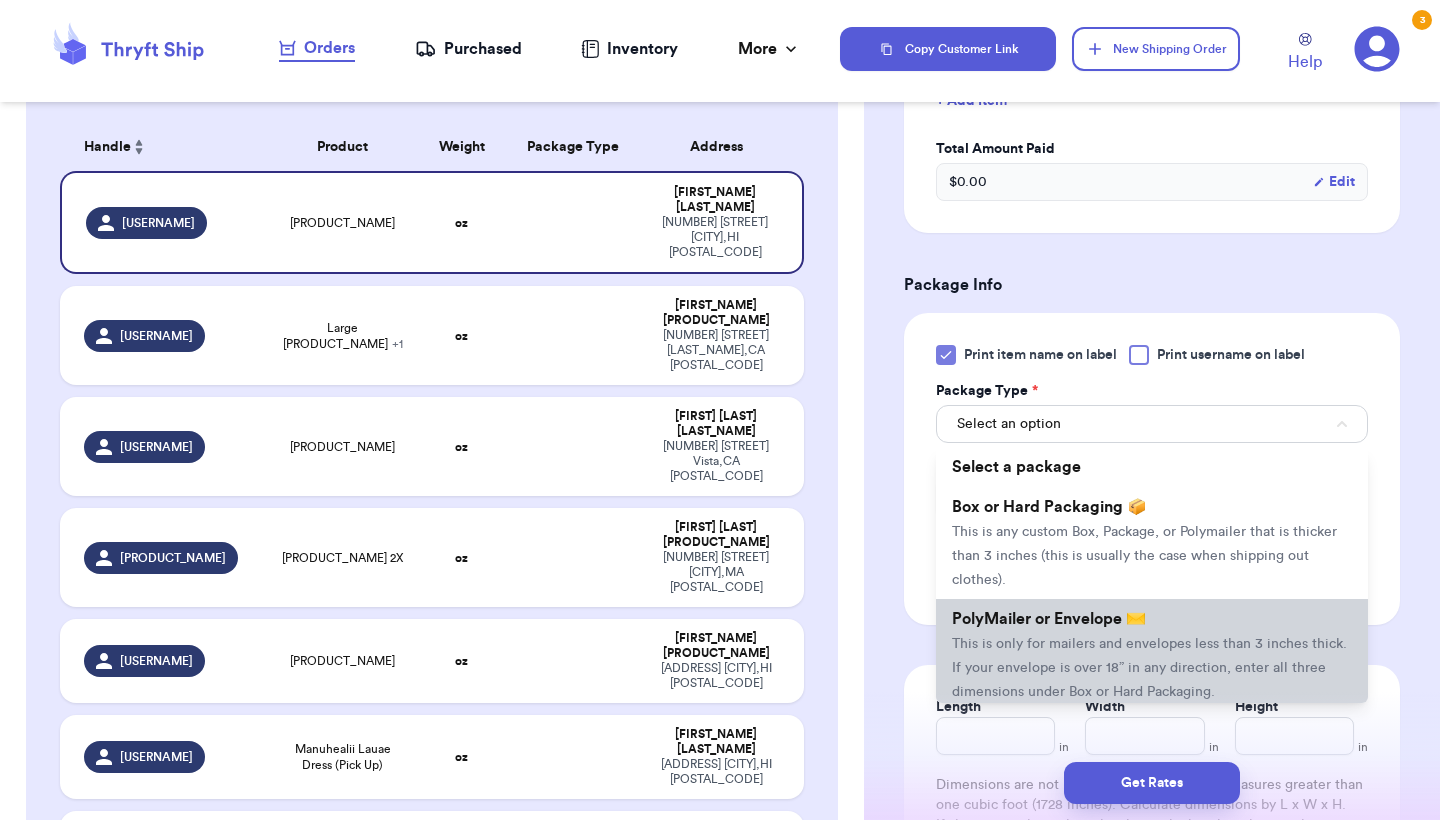 click on "PolyMailer or Envelope ✉️ This is only for mailers and envelopes less than 3 inches thick. If your envelope is over 18” in any direction, enter all three dimensions under Box or Hard Packaging." at bounding box center (1152, 655) 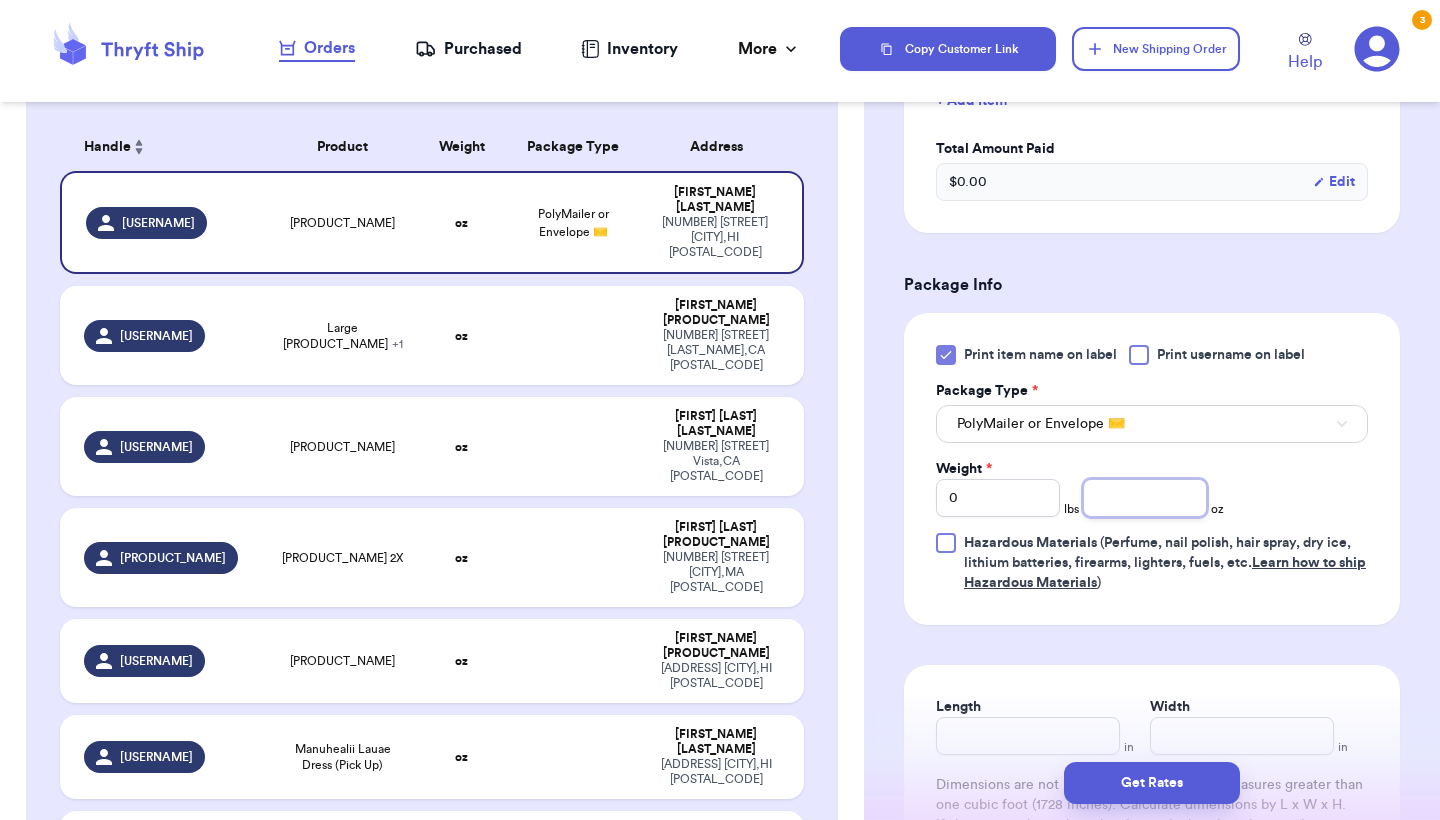 click at bounding box center (1145, 498) 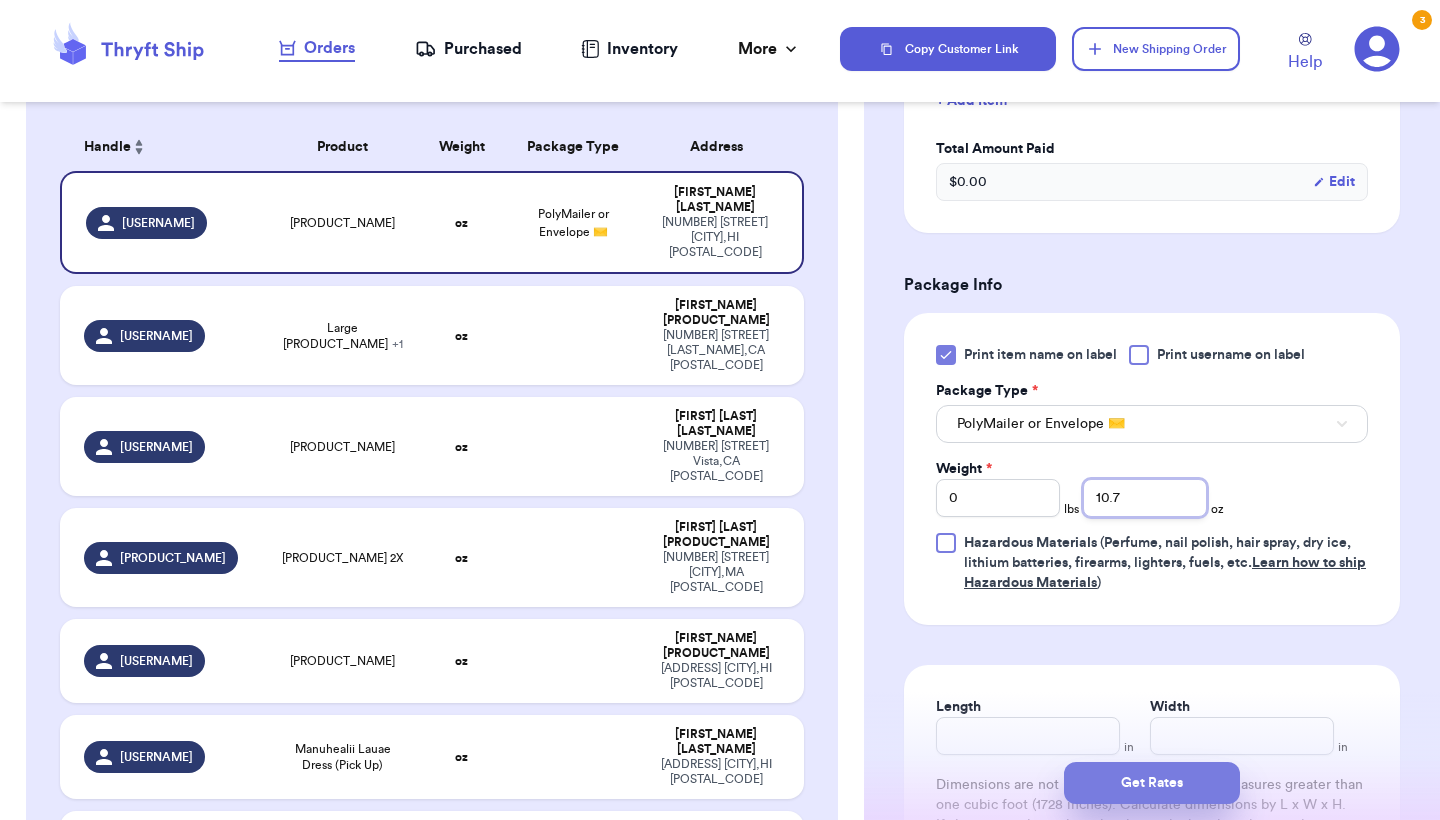 type on "10.7" 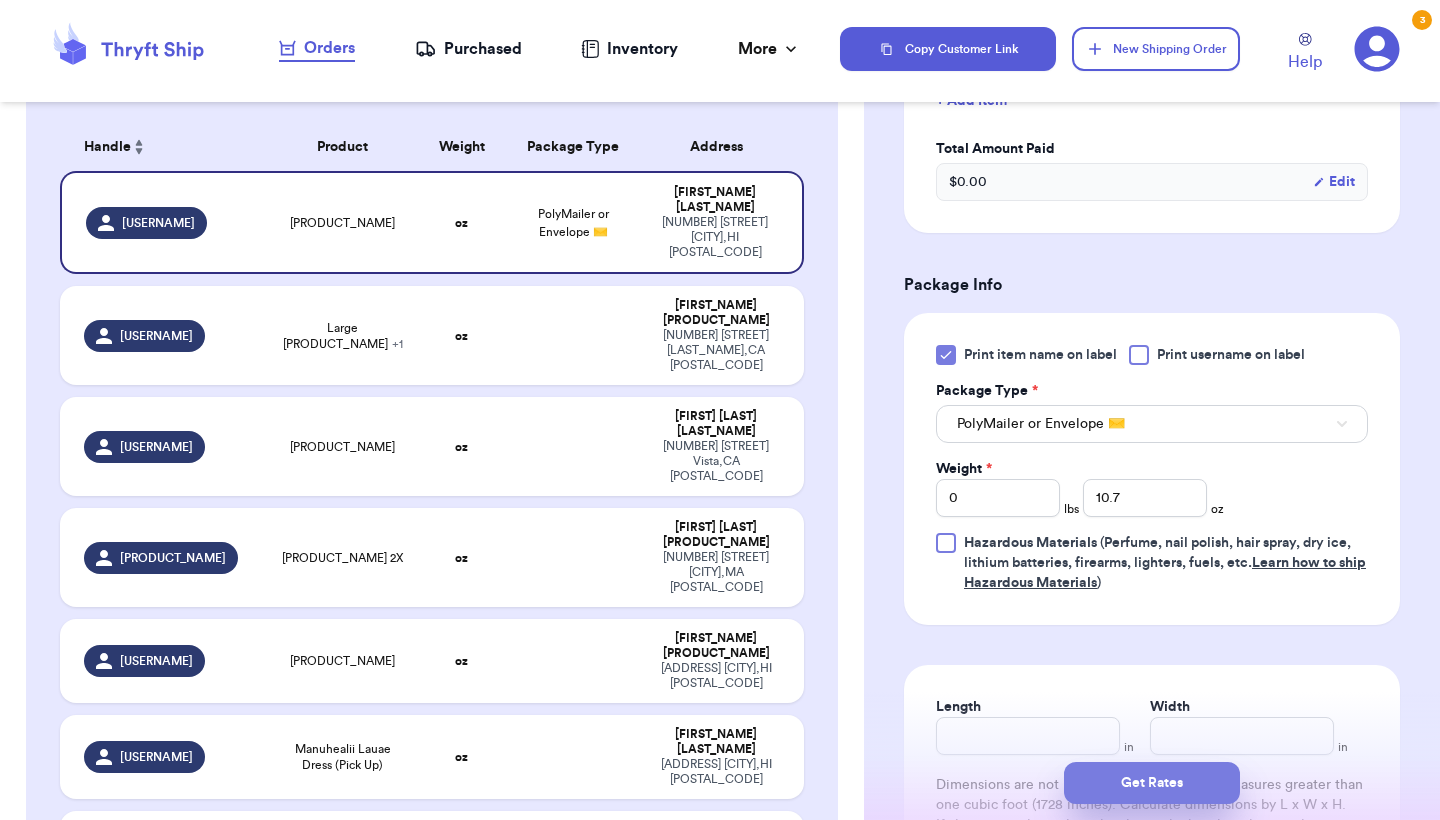 click on "Get Rates" at bounding box center [1152, 783] 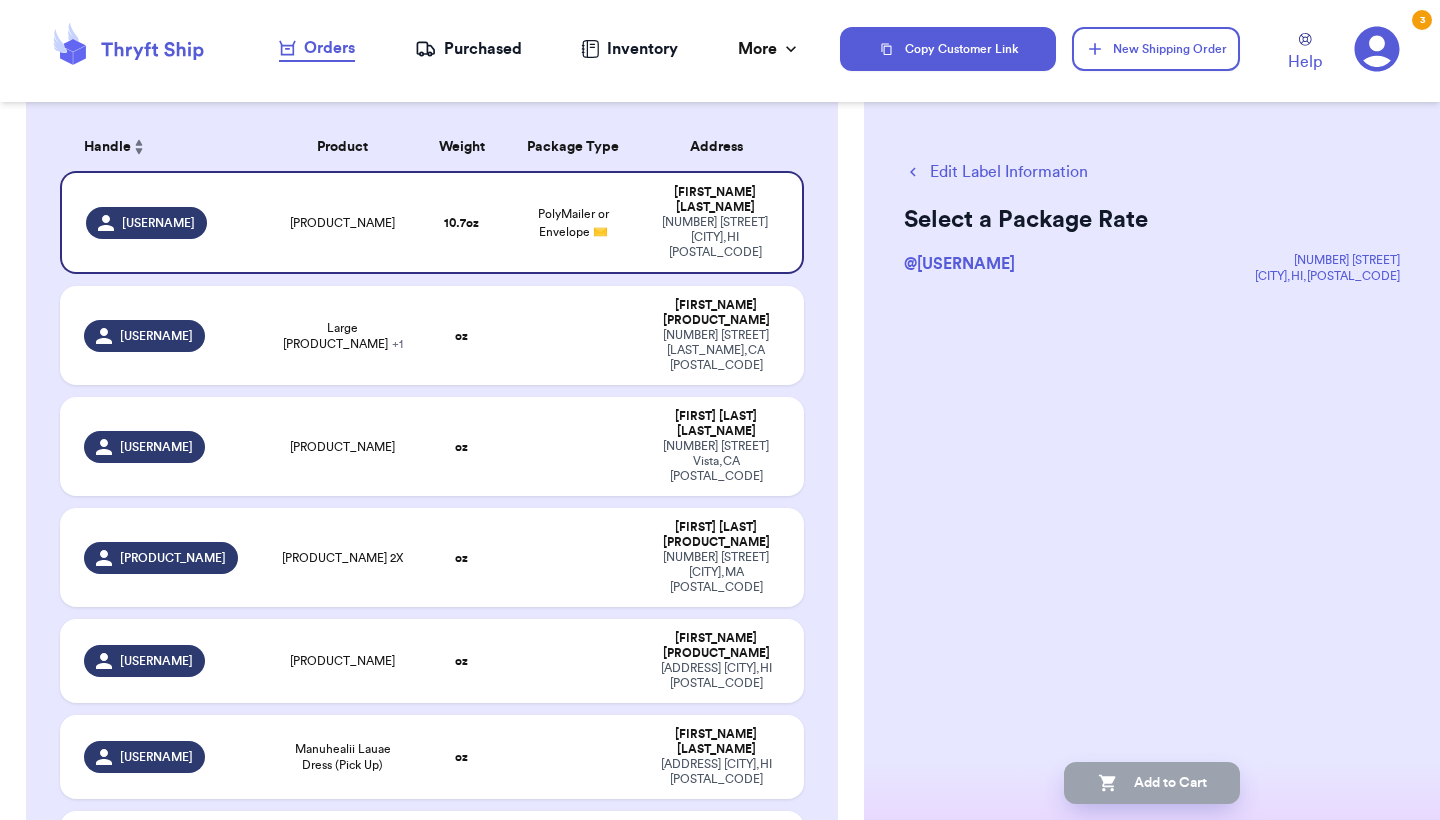 scroll, scrollTop: 0, scrollLeft: 0, axis: both 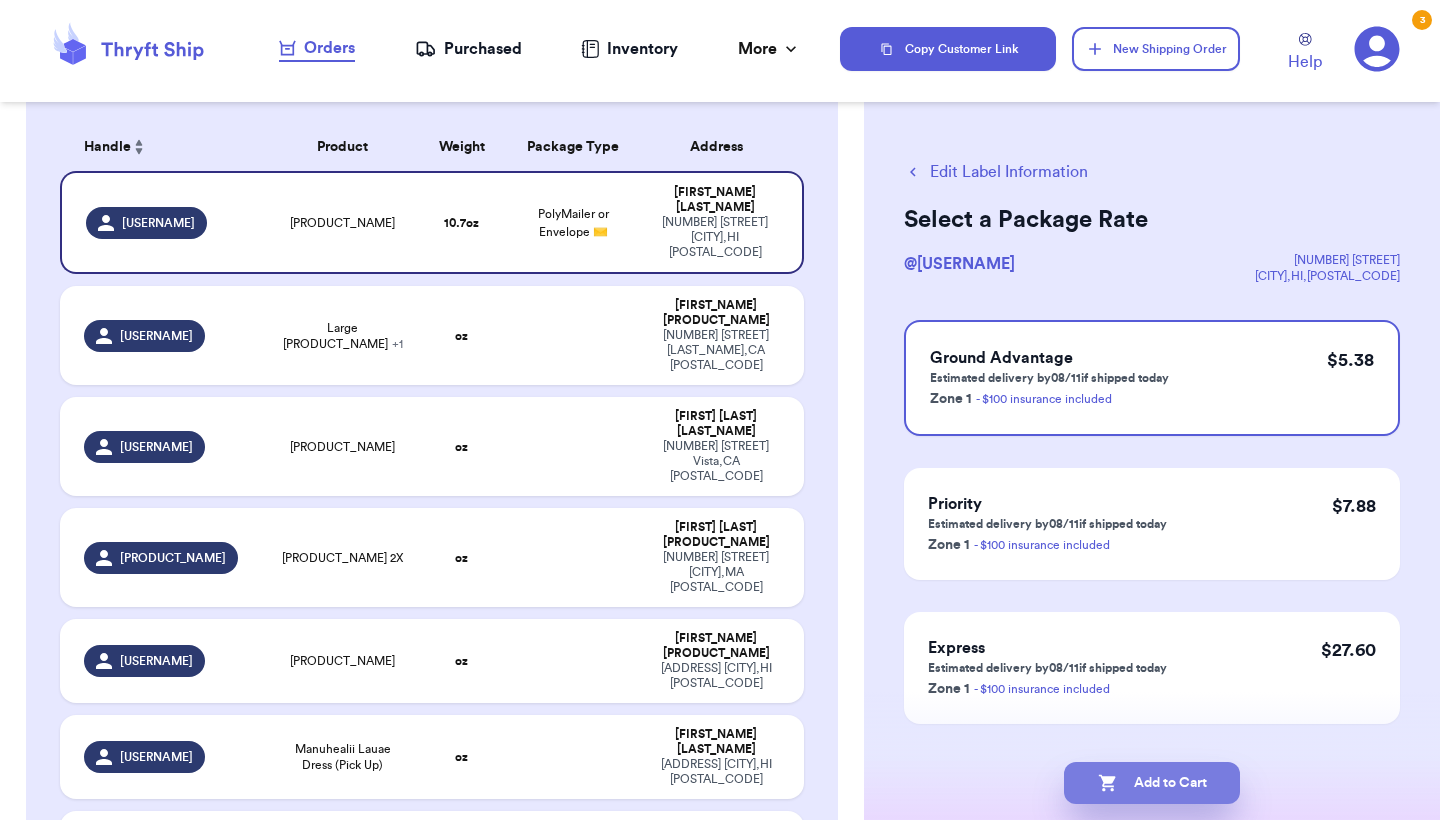 click on "Add to Cart" at bounding box center (1152, 783) 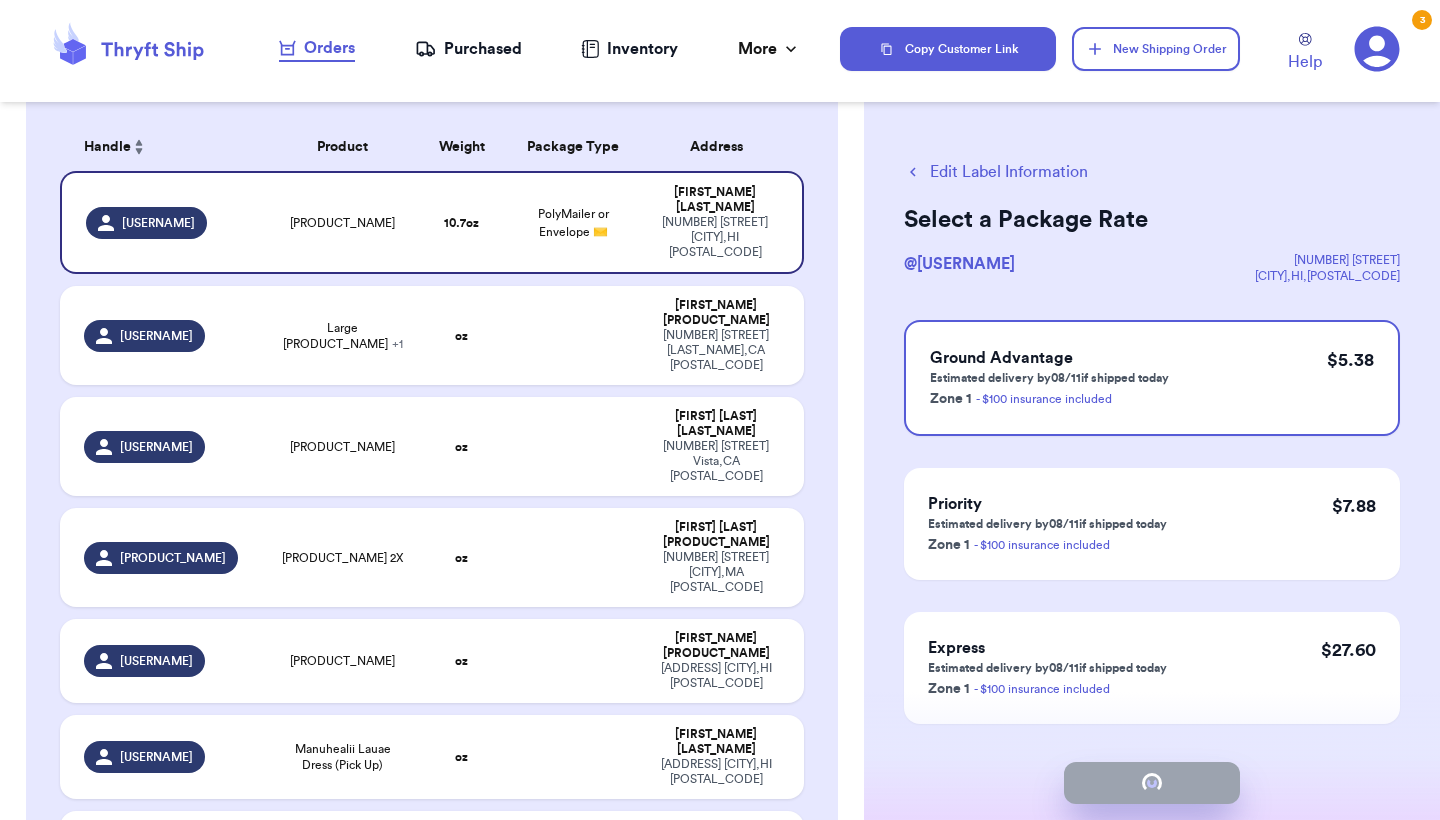 checkbox on "true" 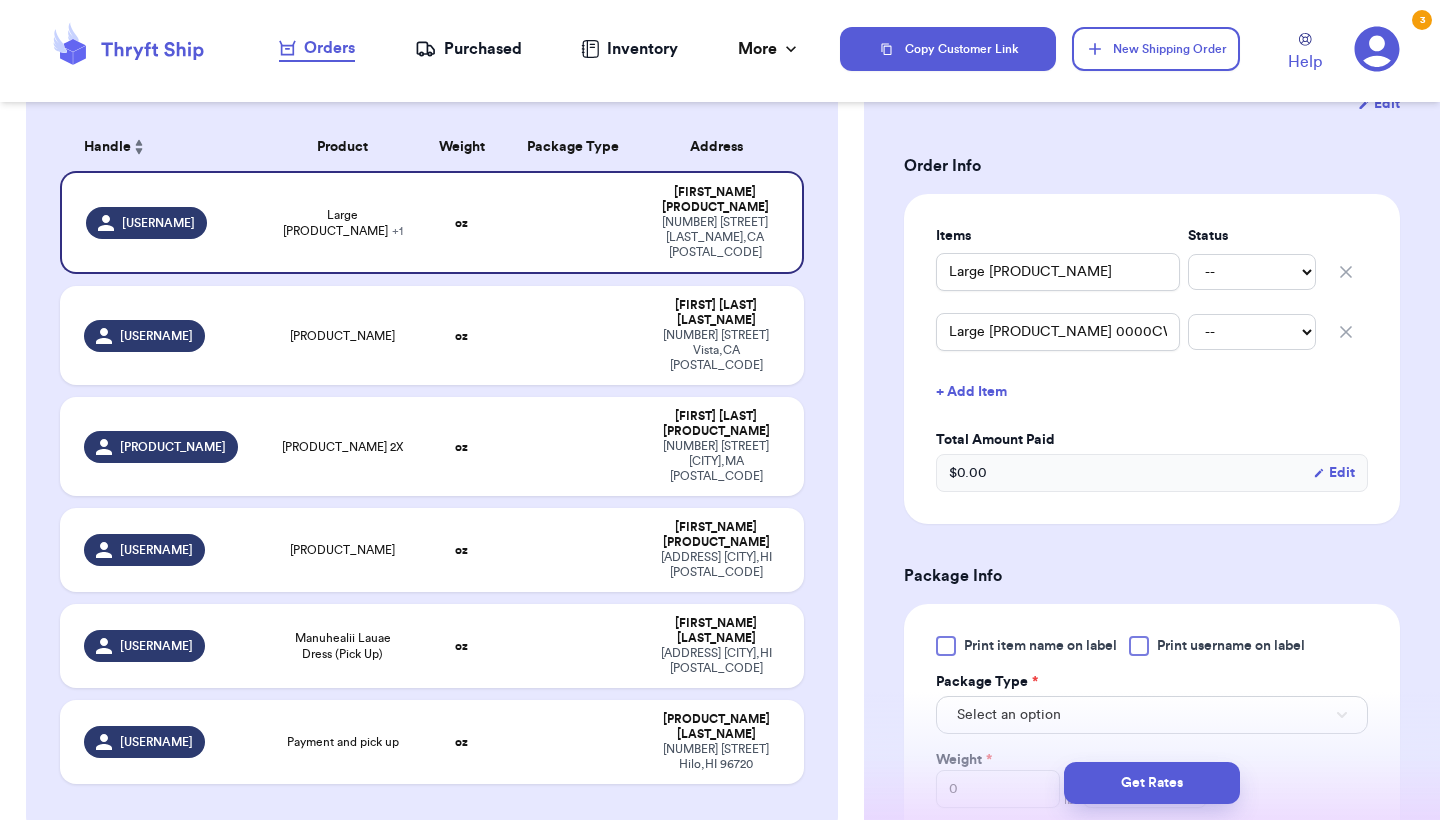 click at bounding box center (946, 646) 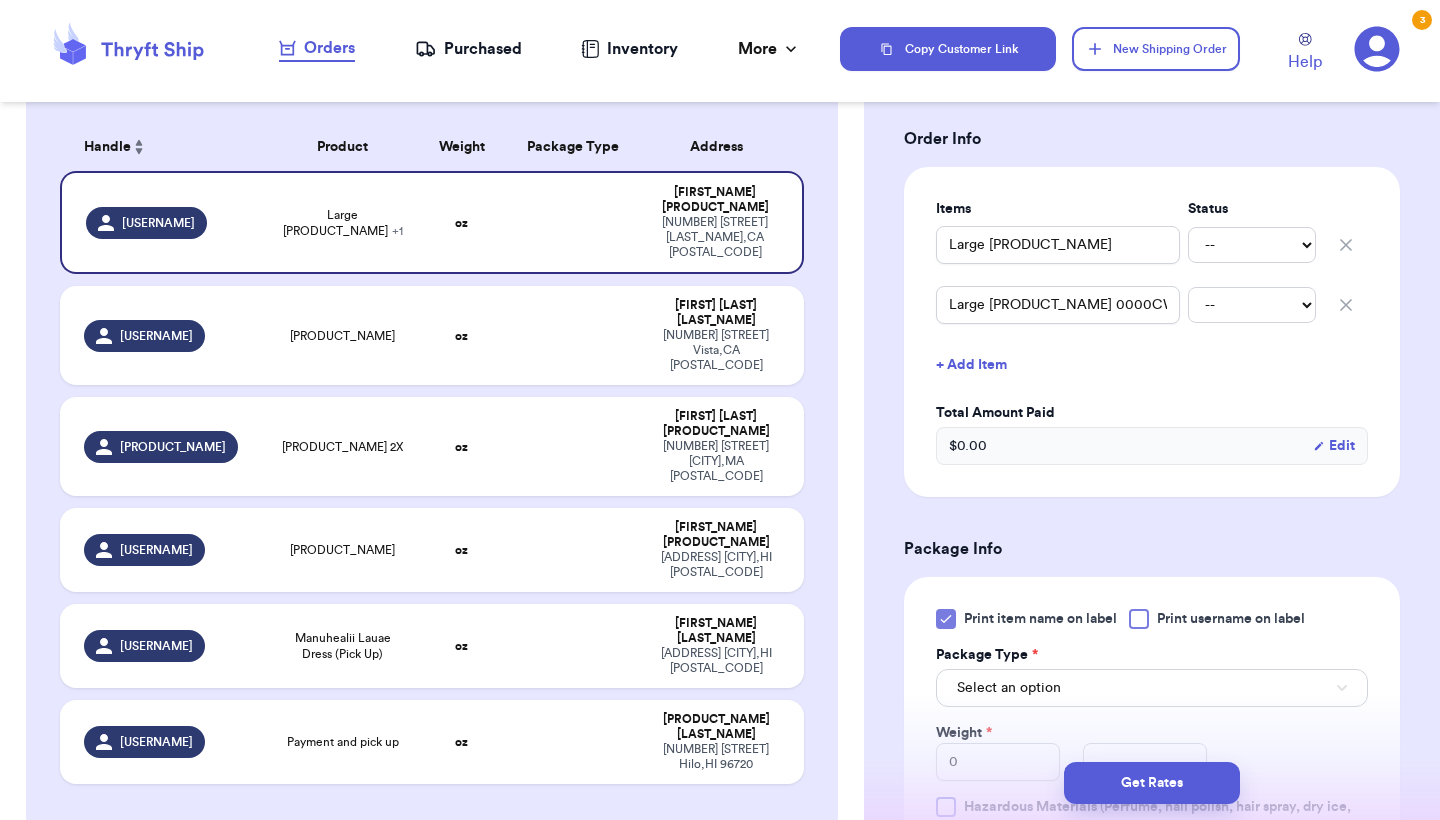 scroll, scrollTop: 442, scrollLeft: 0, axis: vertical 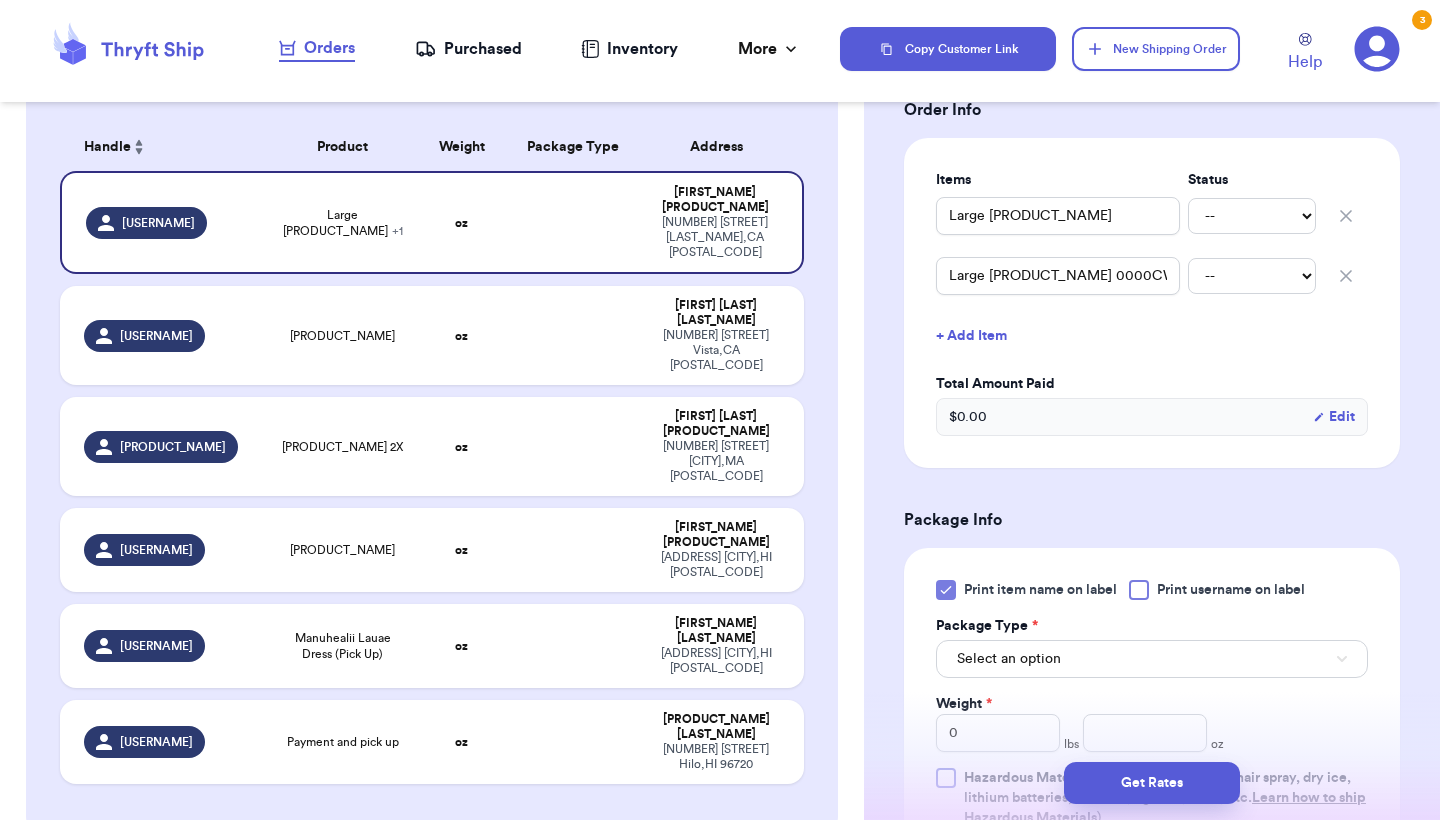 click on "Select an option" at bounding box center (1152, 659) 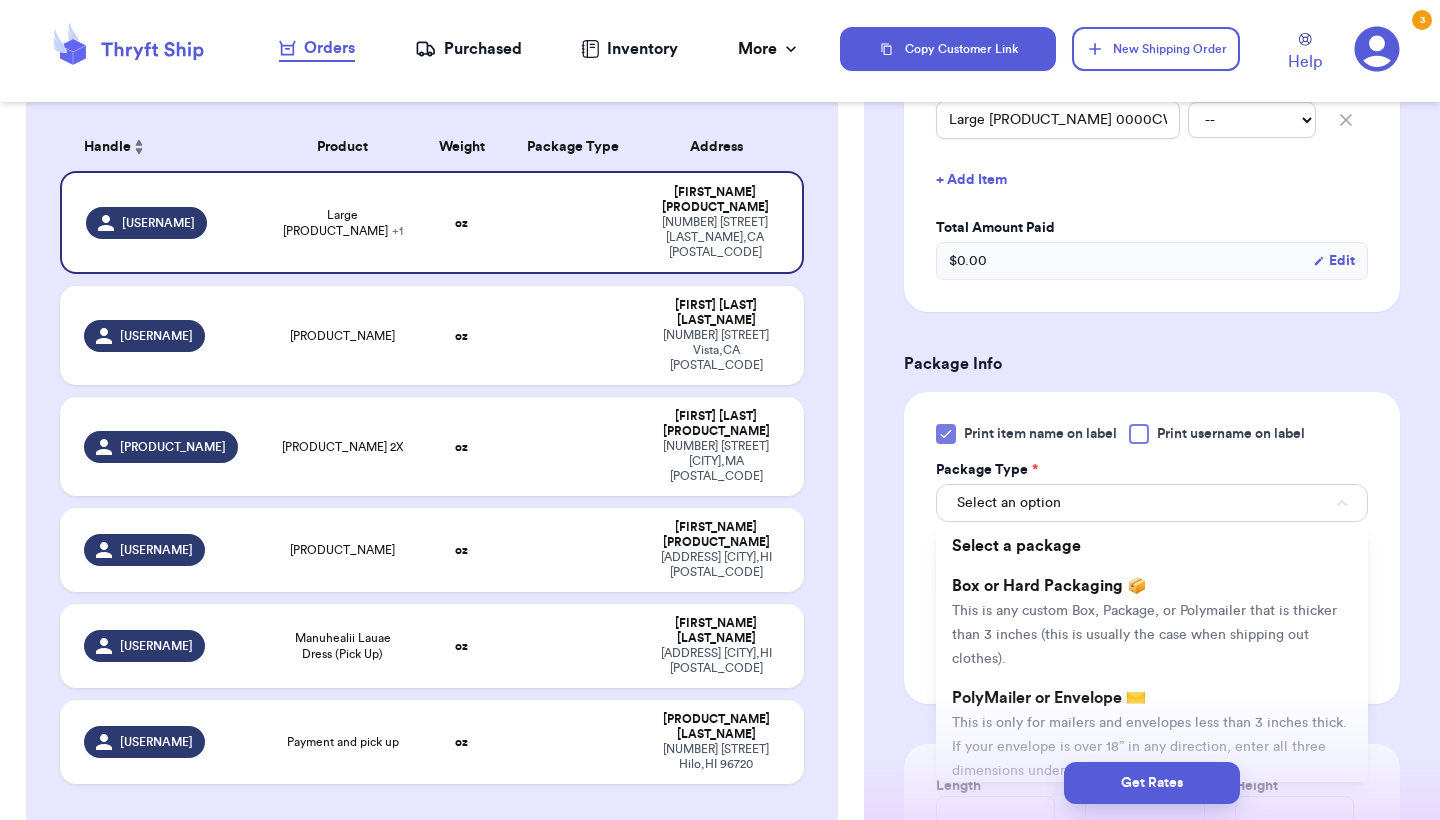 scroll, scrollTop: 609, scrollLeft: 0, axis: vertical 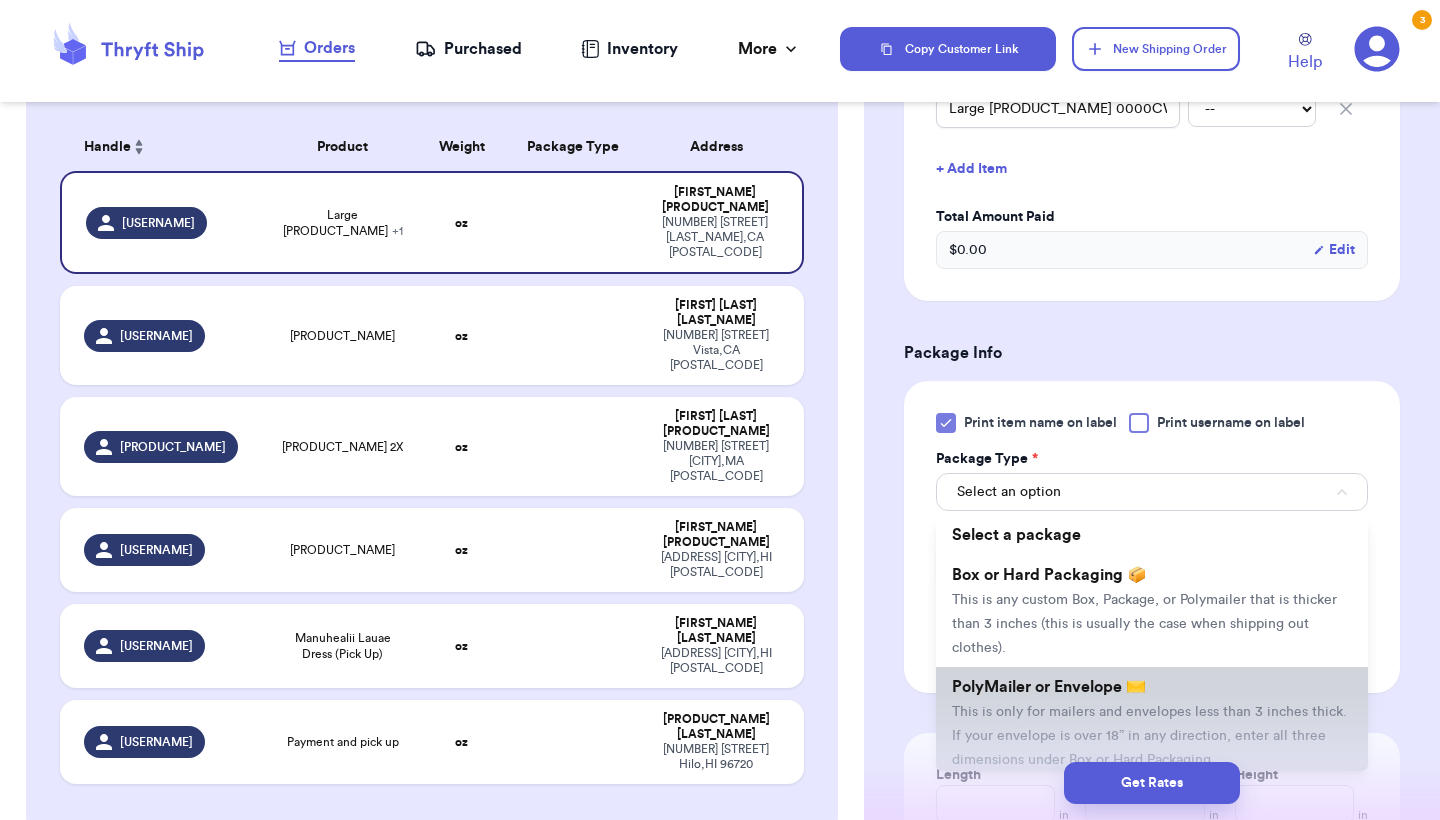 click on "PolyMailer or Envelope ✉️" at bounding box center (1049, 687) 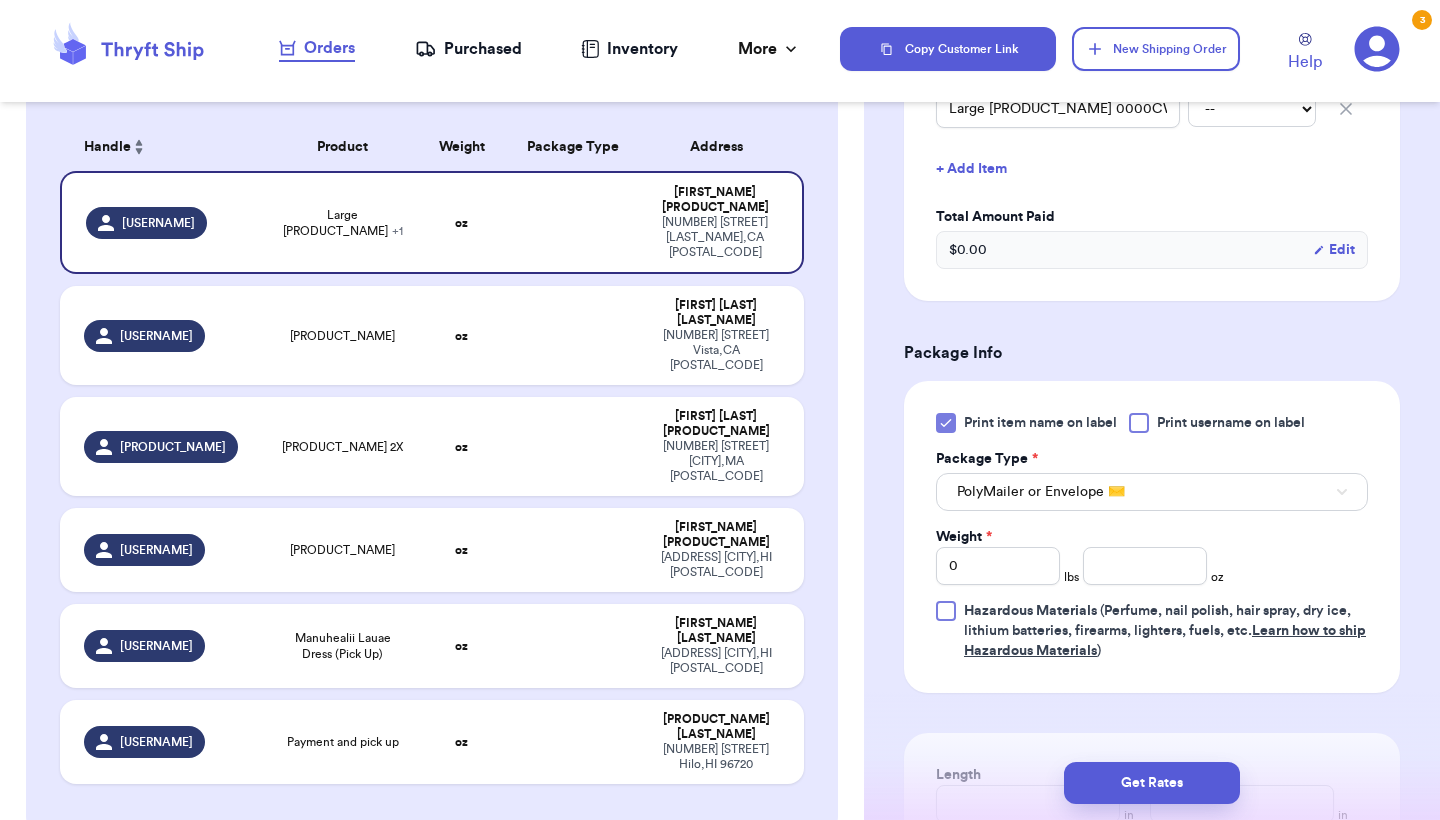 type 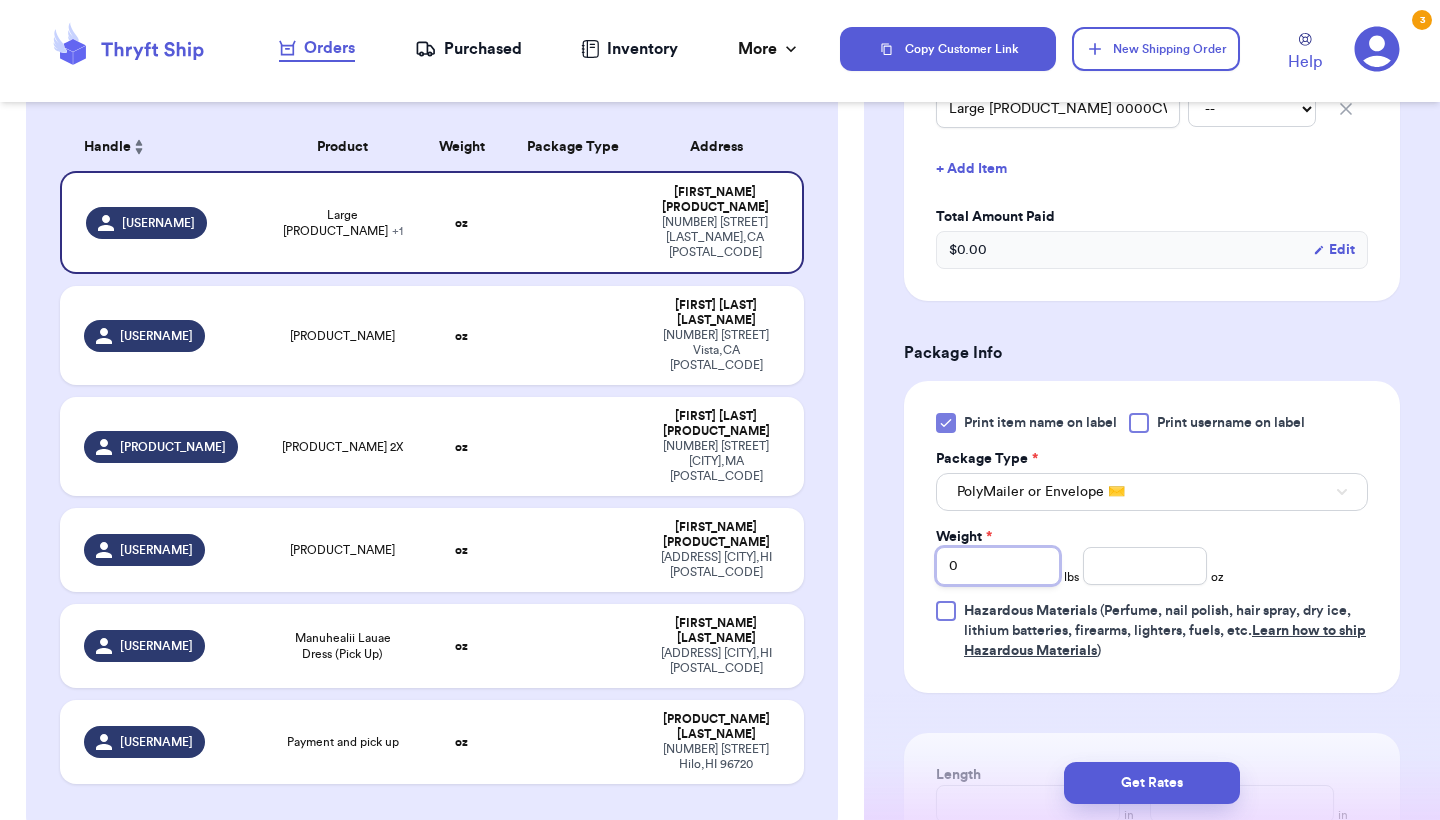 click on "0" at bounding box center (998, 566) 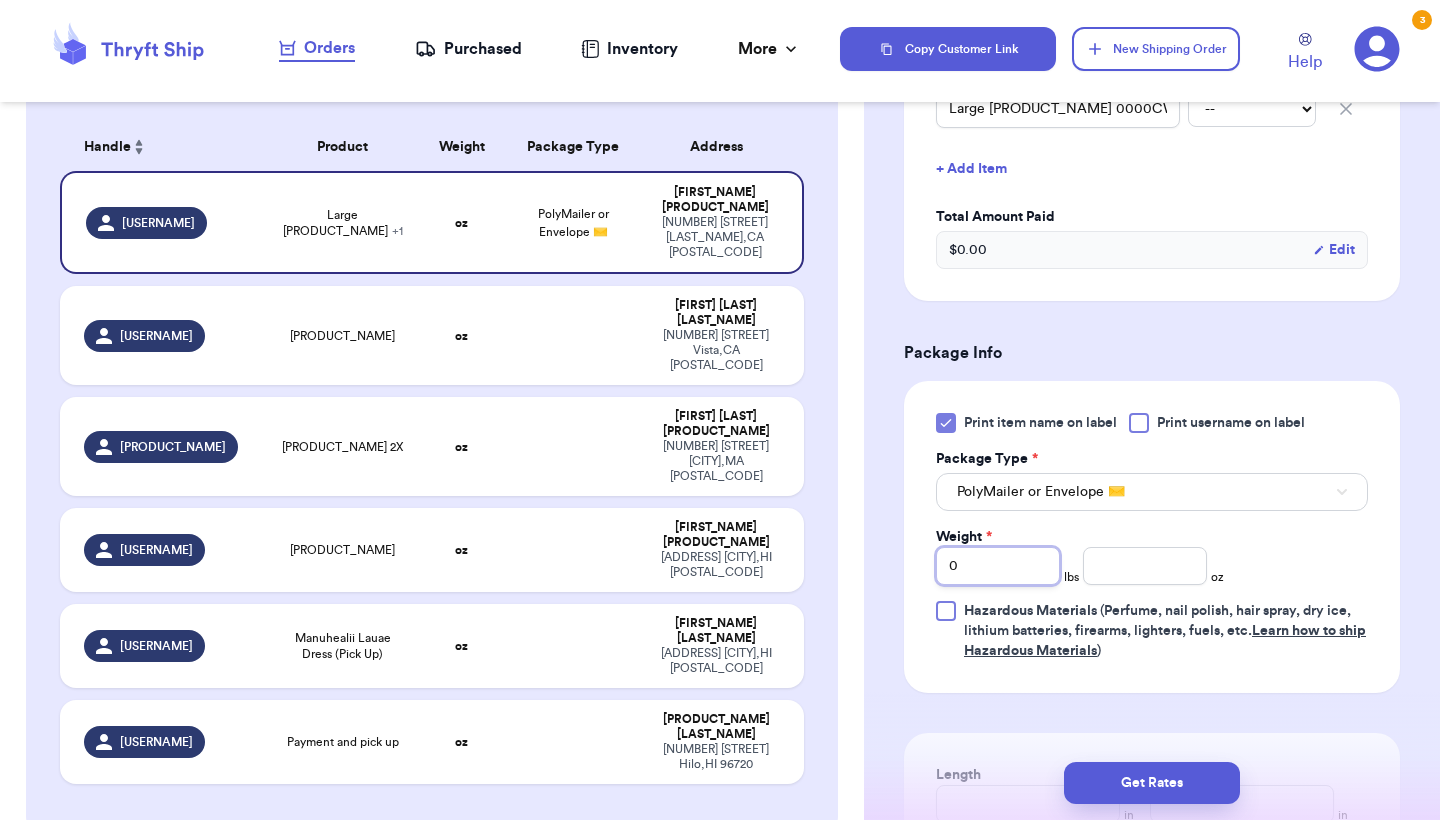 type on "01" 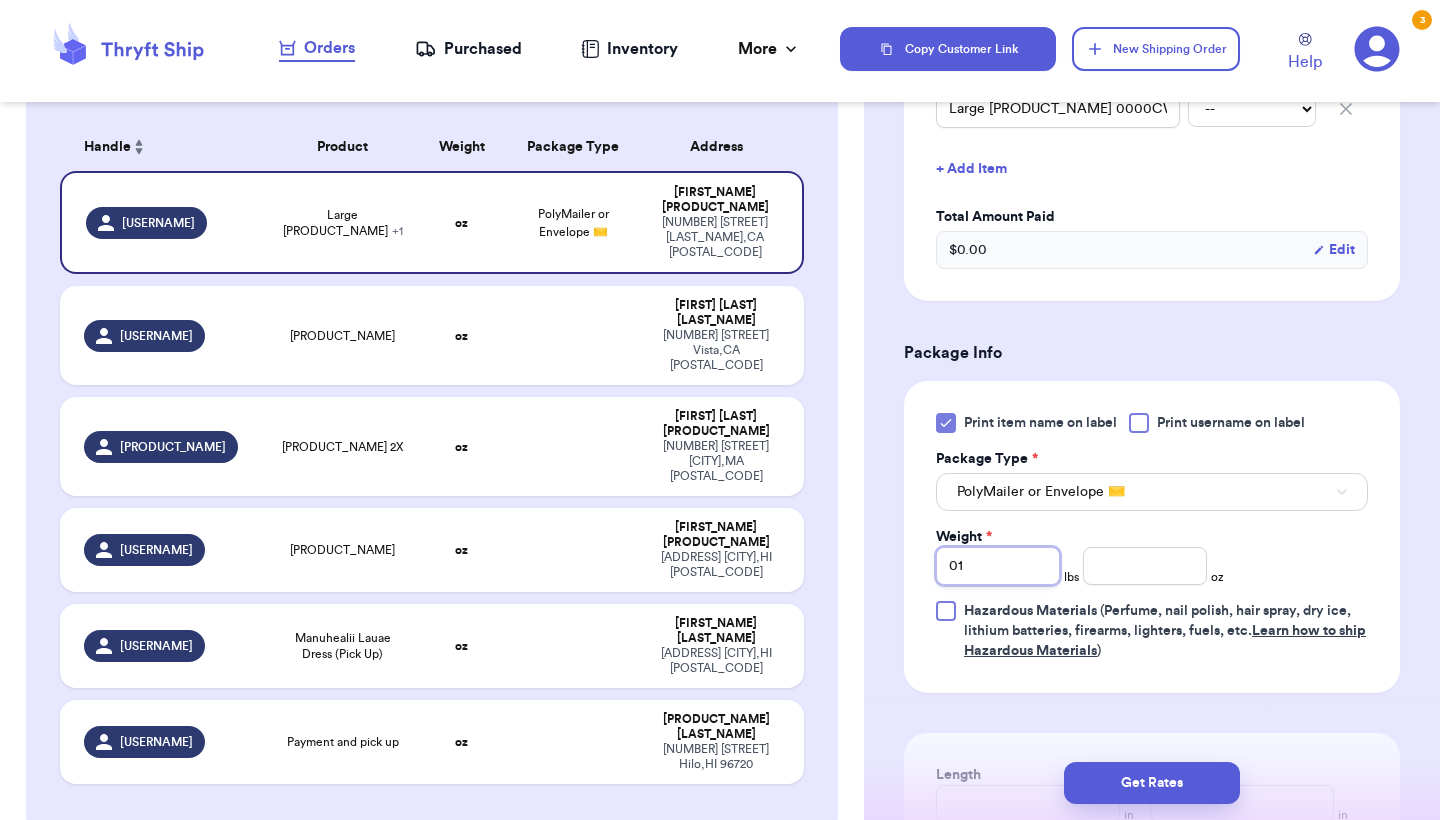 type 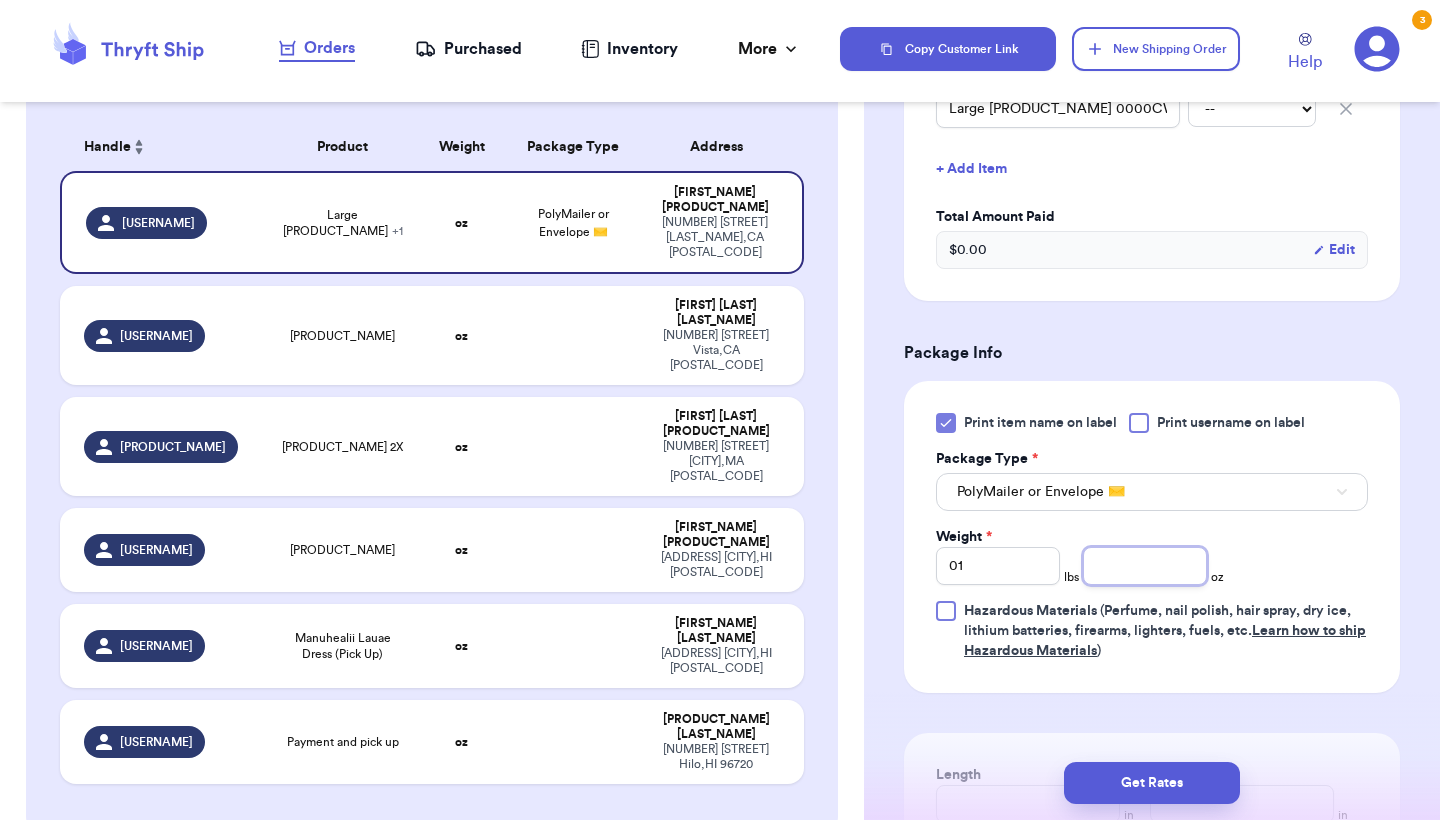click at bounding box center (1145, 566) 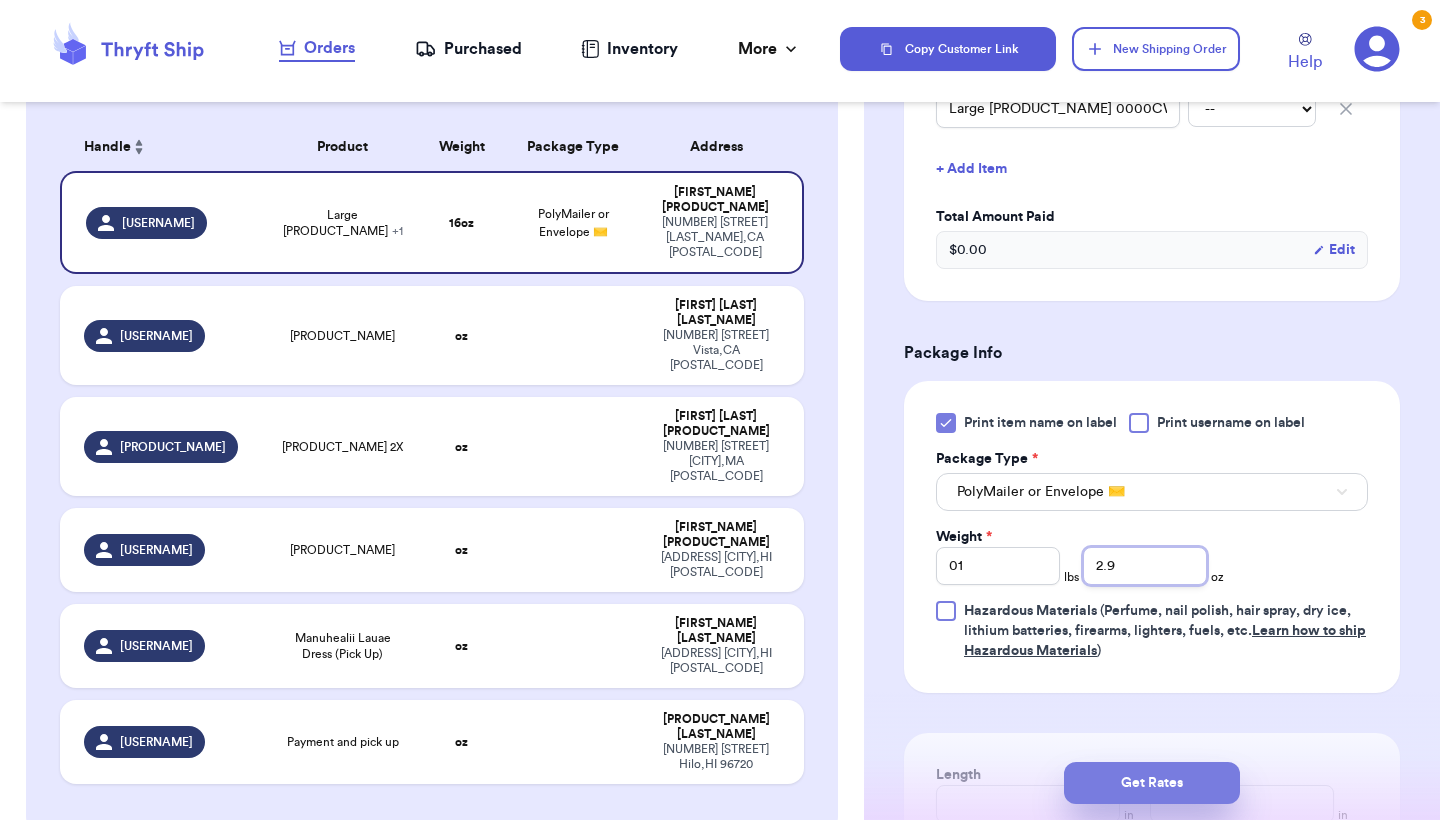 type on "2.9" 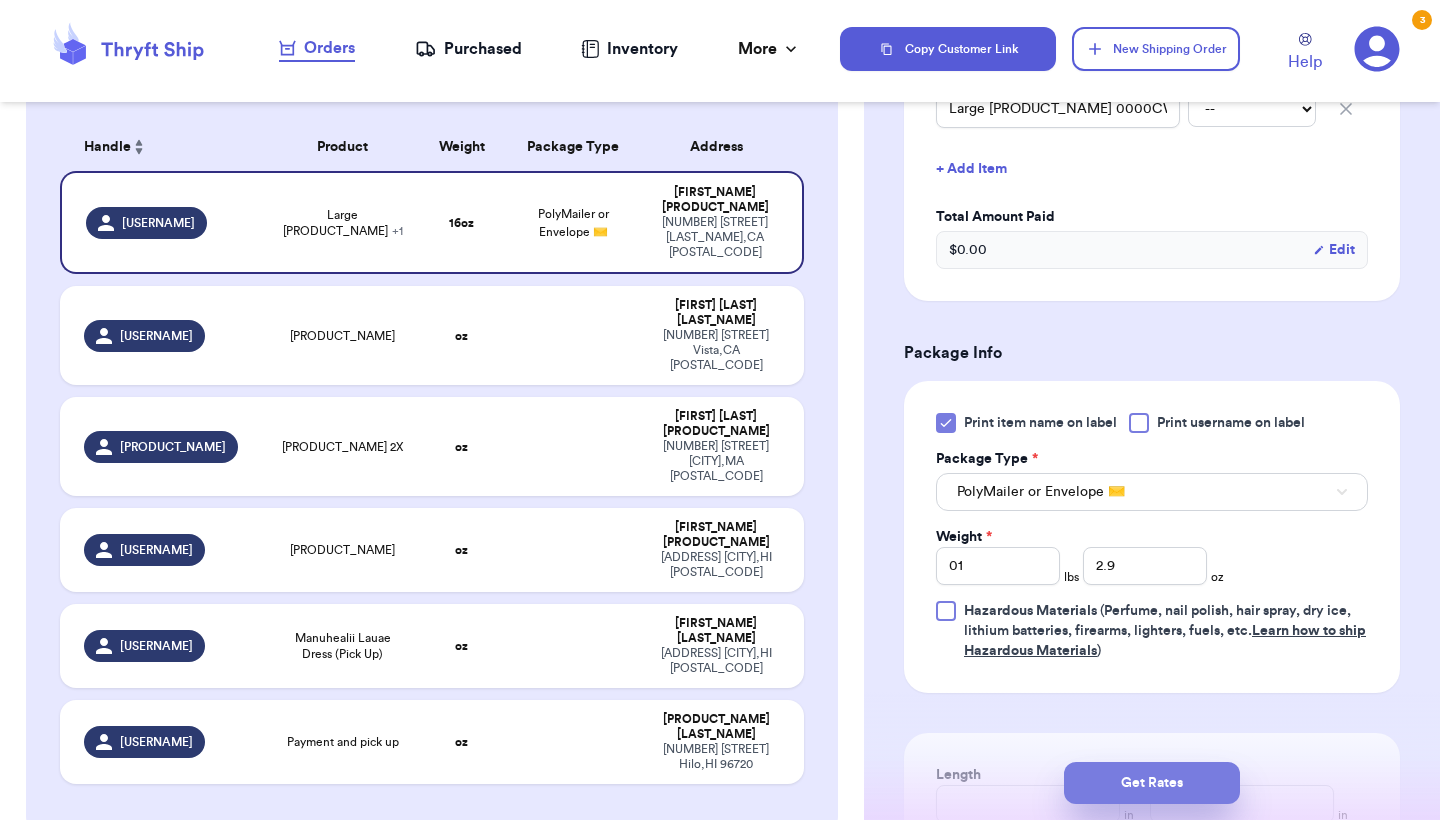 click on "Get Rates" at bounding box center [1152, 783] 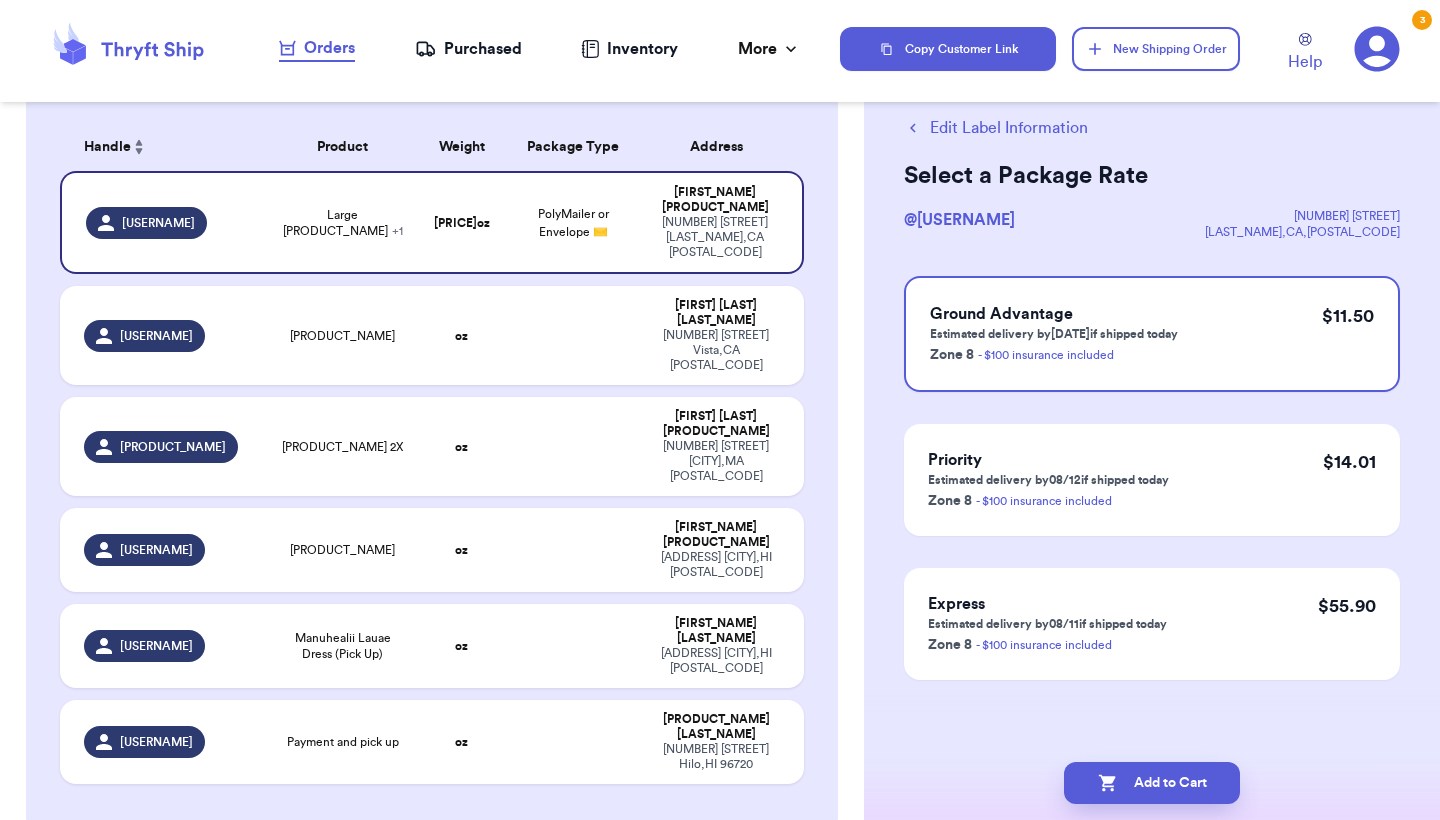 scroll, scrollTop: 0, scrollLeft: 0, axis: both 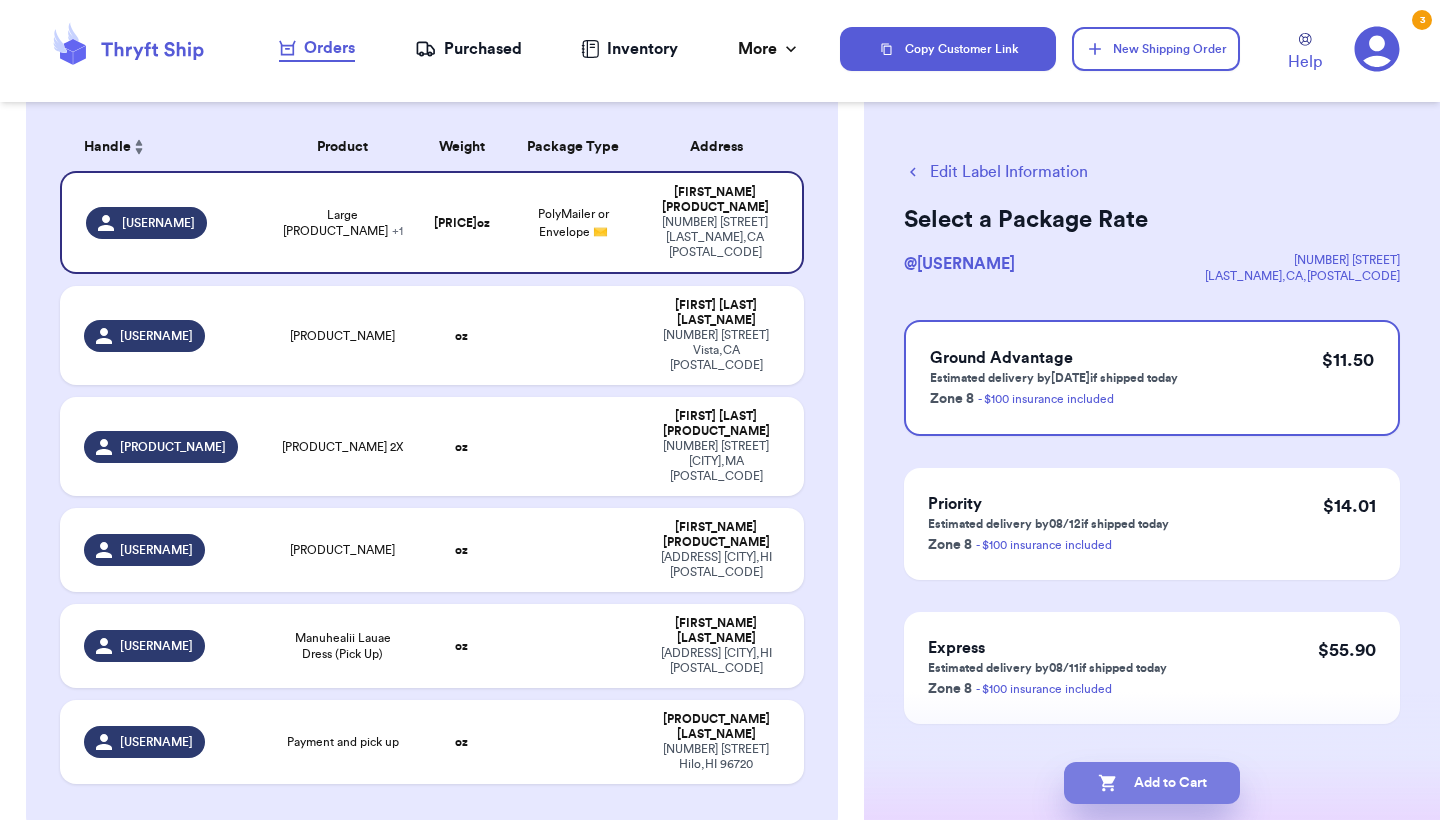 click on "Add to Cart" at bounding box center [1152, 783] 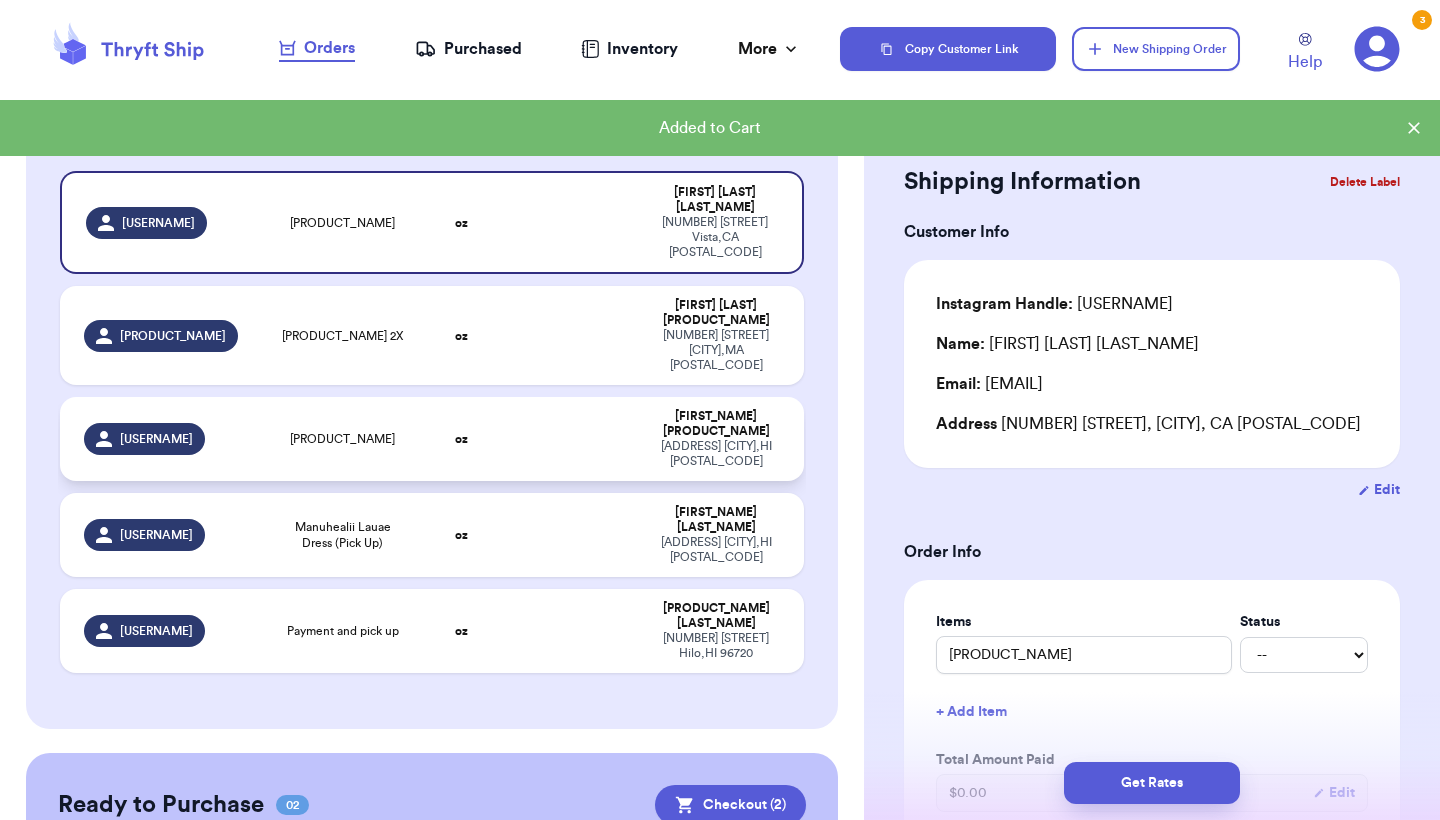 click at bounding box center [573, 439] 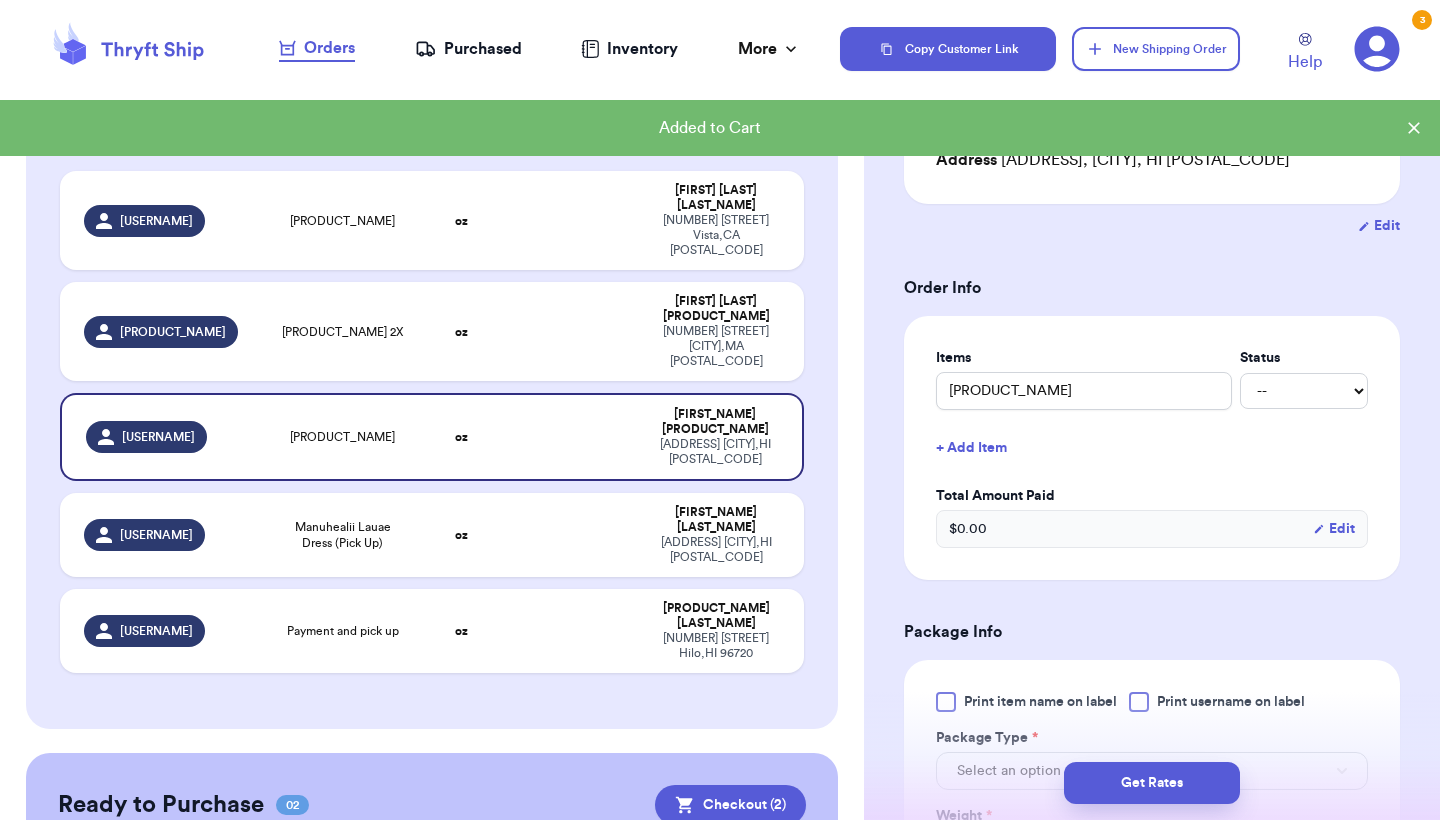 scroll, scrollTop: 323, scrollLeft: 0, axis: vertical 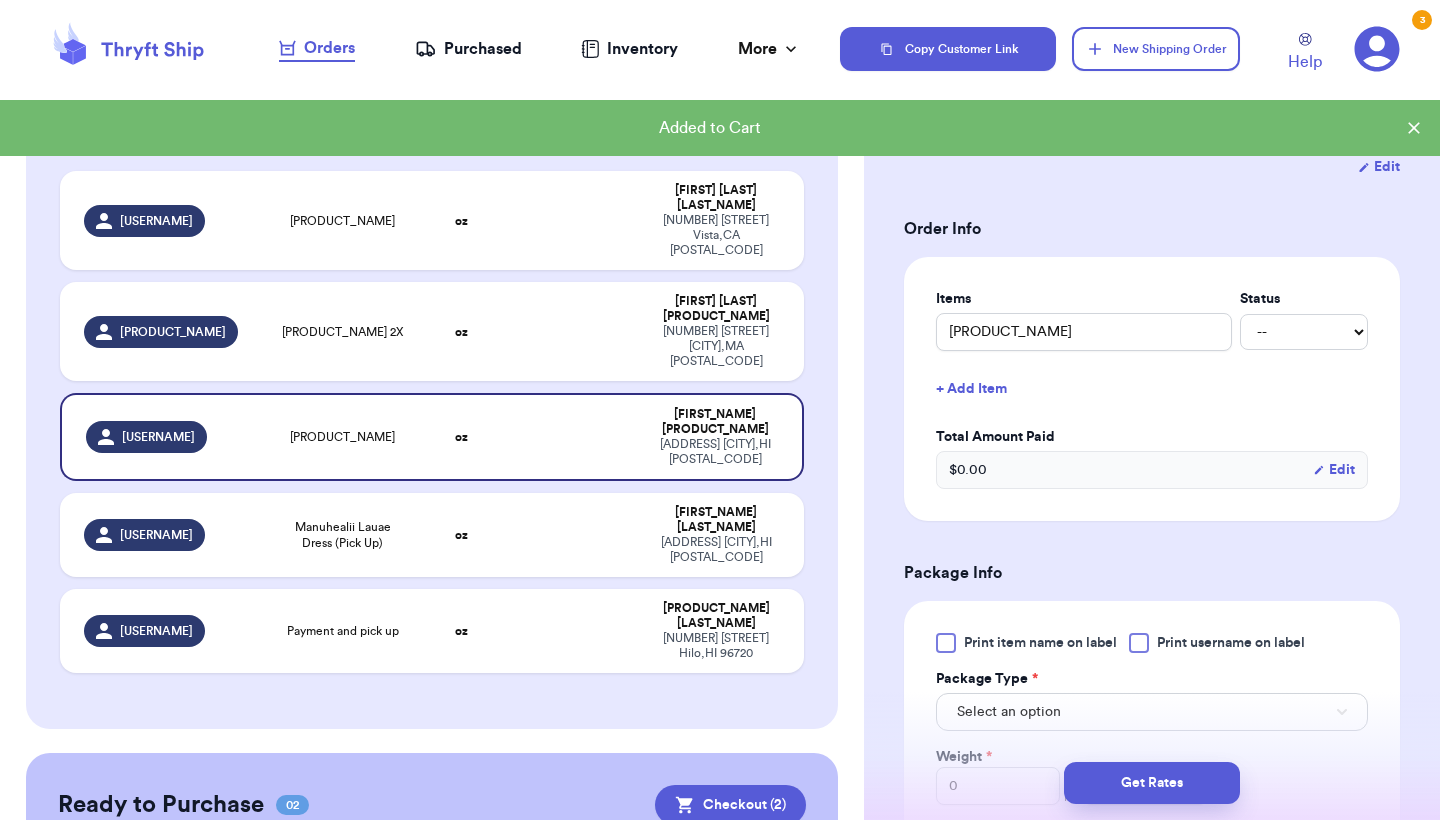 click on "Print item name on label Print username on label Package Type * Select an option Weight * 0 lbs oz Hazardous Materials   (Perfume, nail polish, hair spray, dry ice, lithium batteries, firearms, lighters, fuels, etc.  Learn how to ship Hazardous Materials )" at bounding box center [1152, 757] 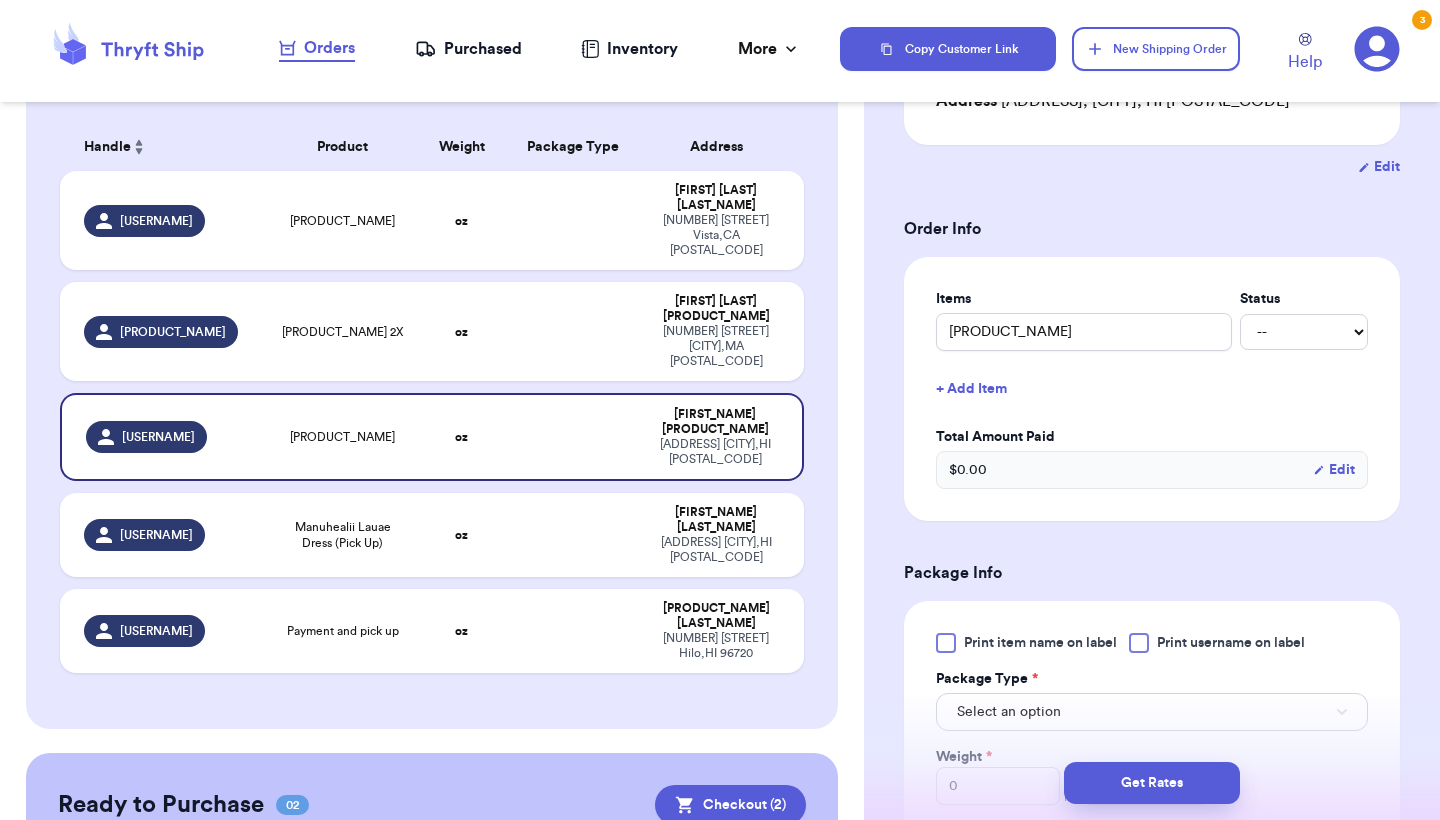 click at bounding box center (946, 643) 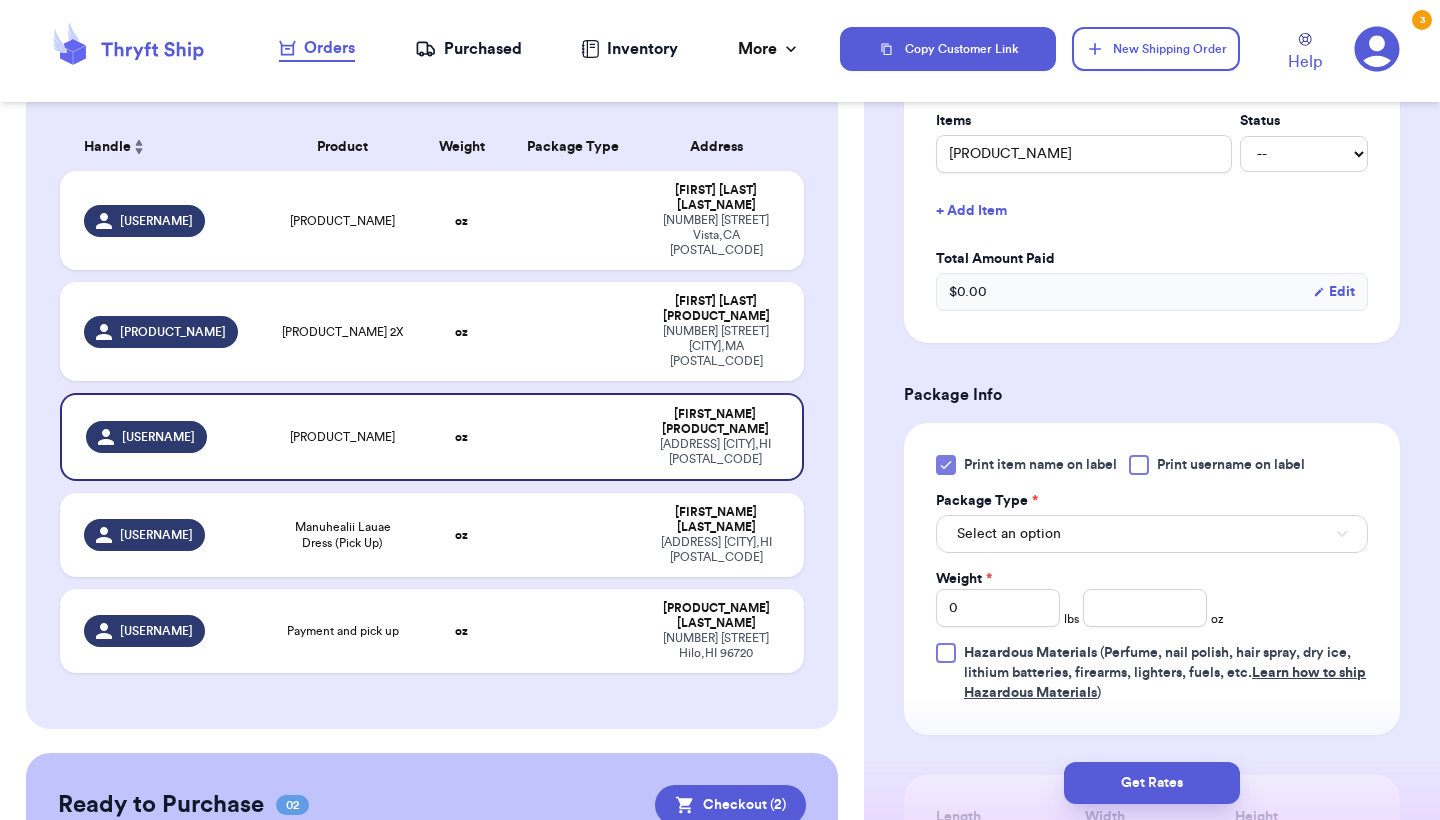 scroll, scrollTop: 534, scrollLeft: 0, axis: vertical 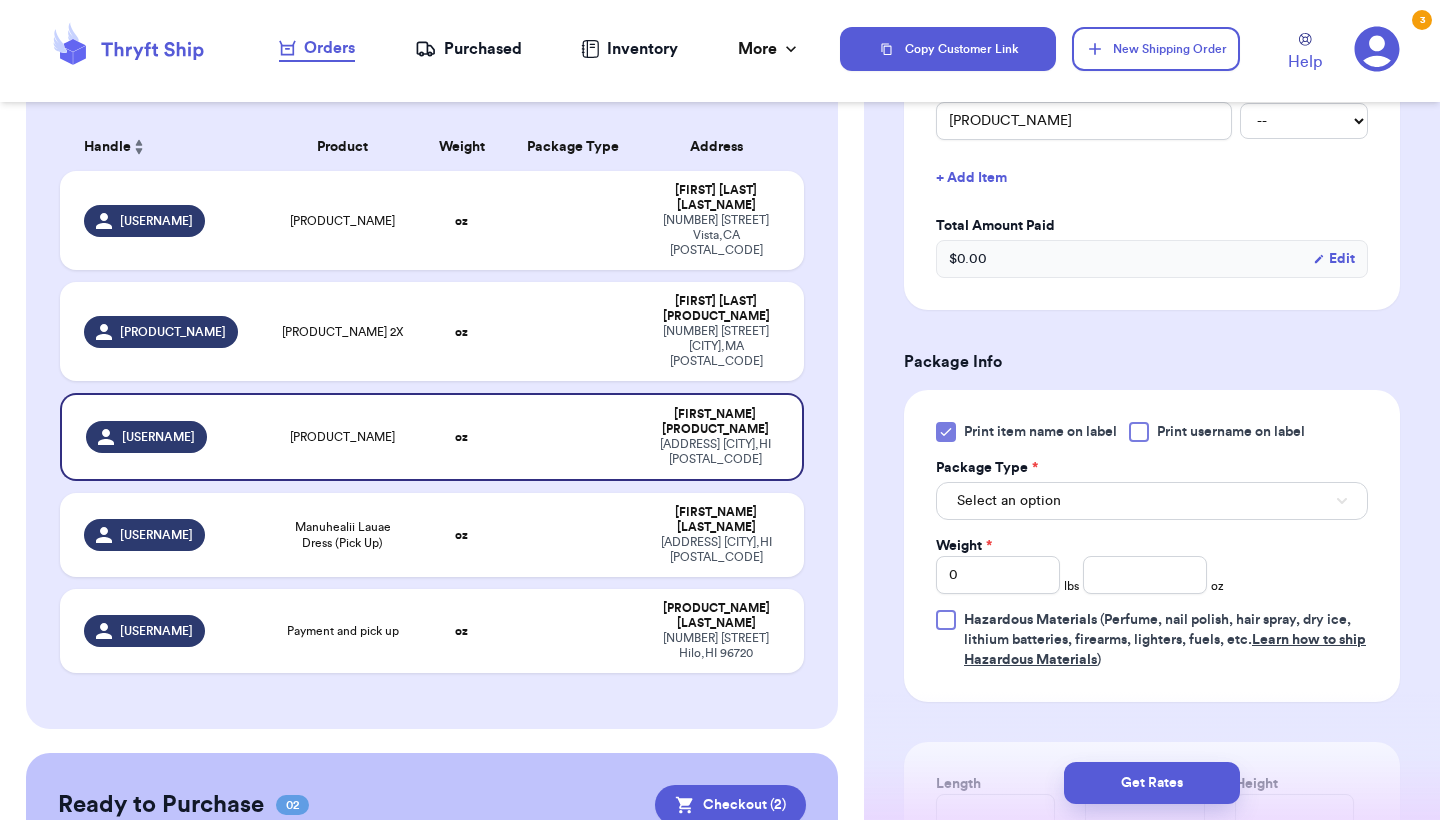 click on "Select an option" at bounding box center [1152, 501] 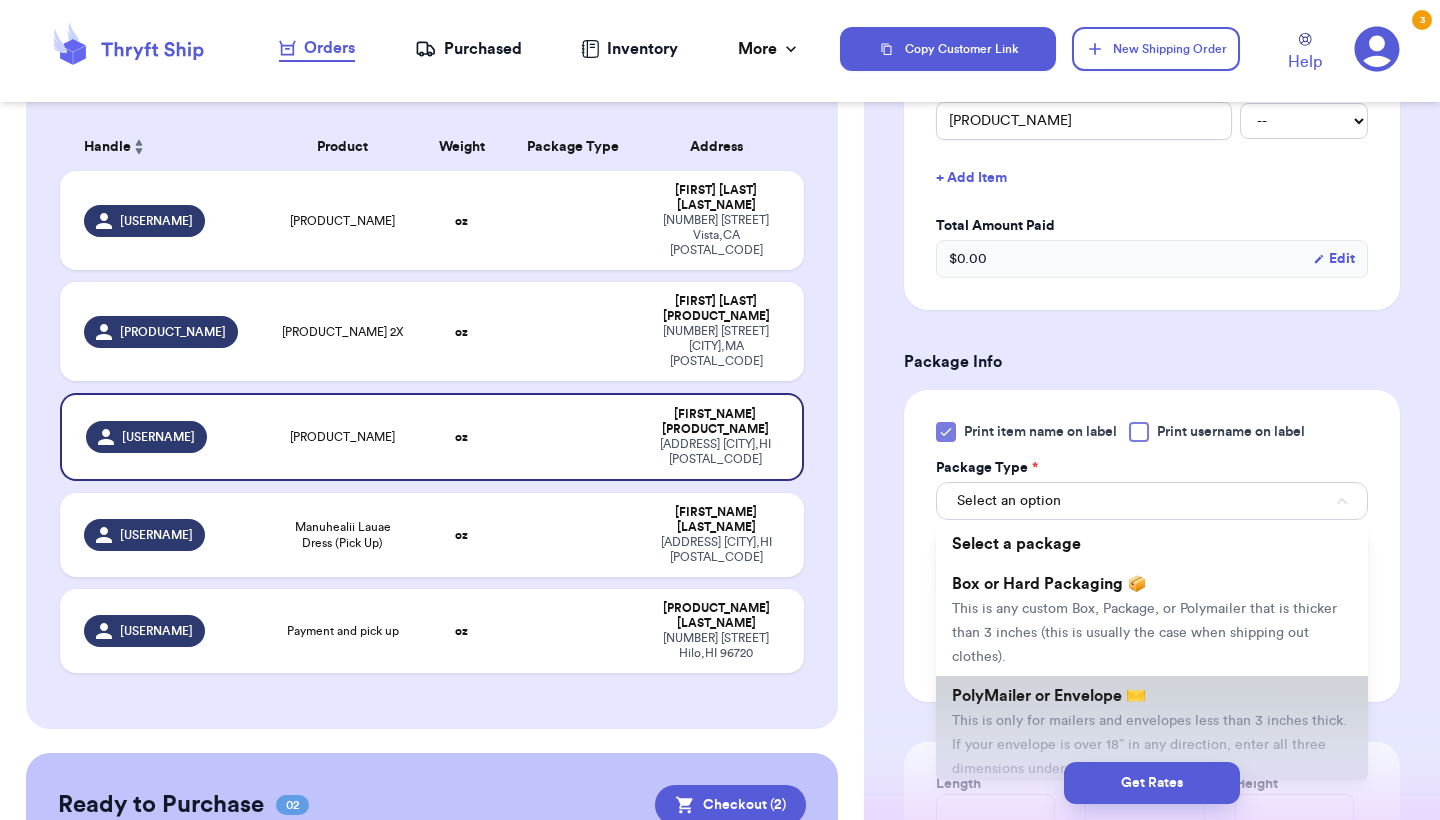 click on "This is only for mailers and envelopes less than 3 inches thick. If your envelope is over 18” in any direction, enter all three dimensions under Box or Hard Packaging." at bounding box center (1149, 745) 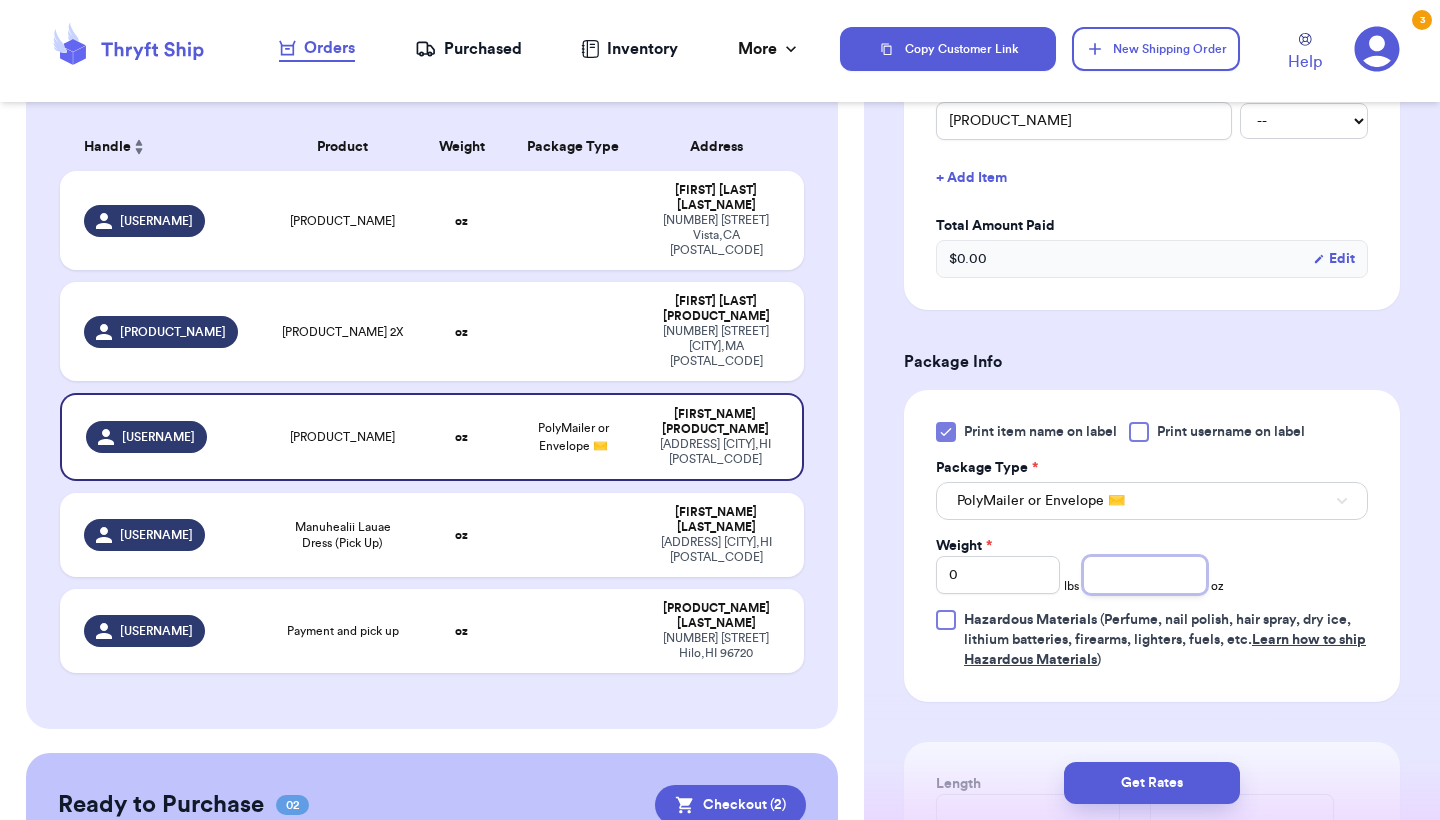 click at bounding box center [1145, 575] 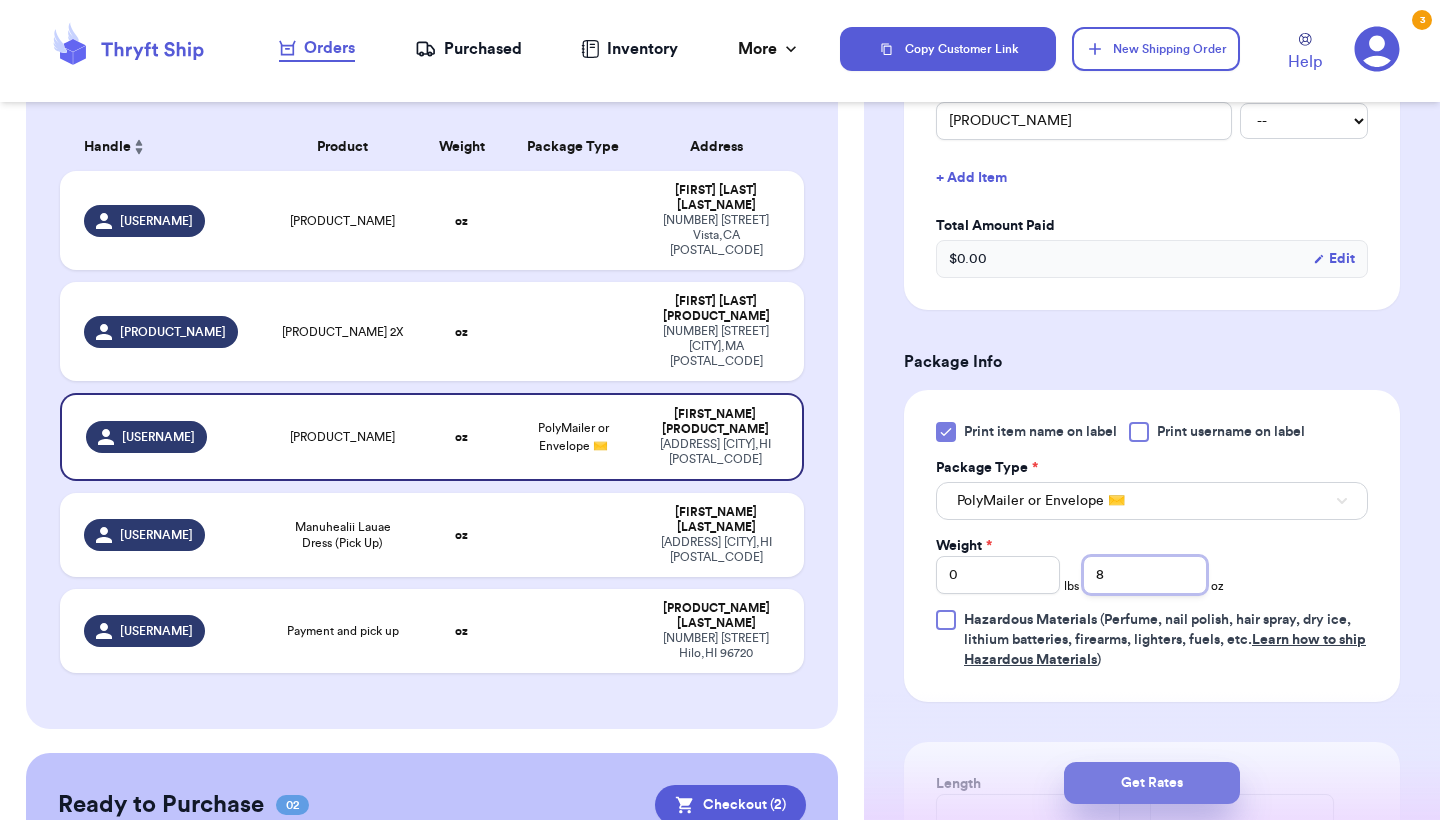 type on "8" 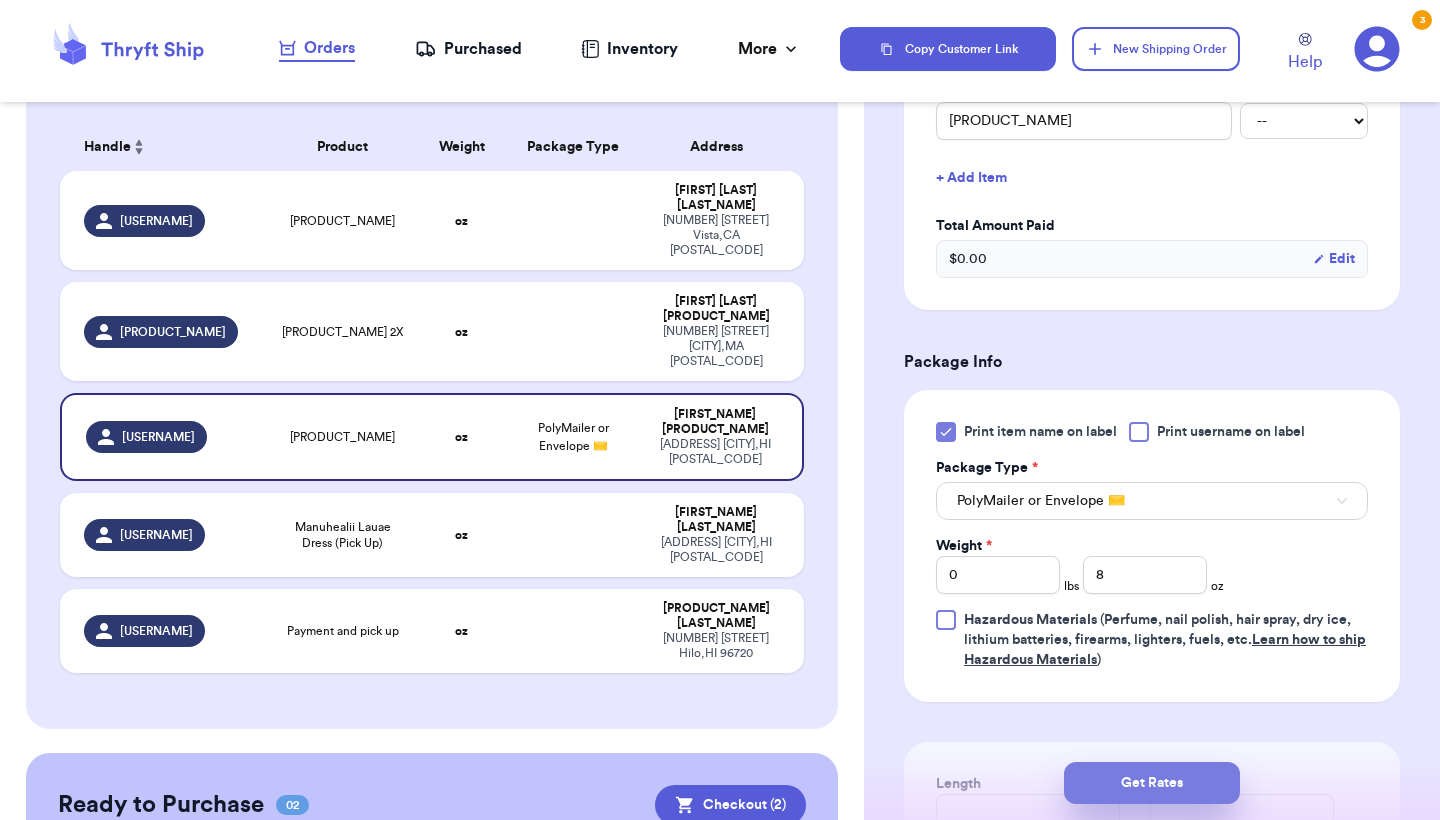 click on "Get Rates" at bounding box center [1152, 783] 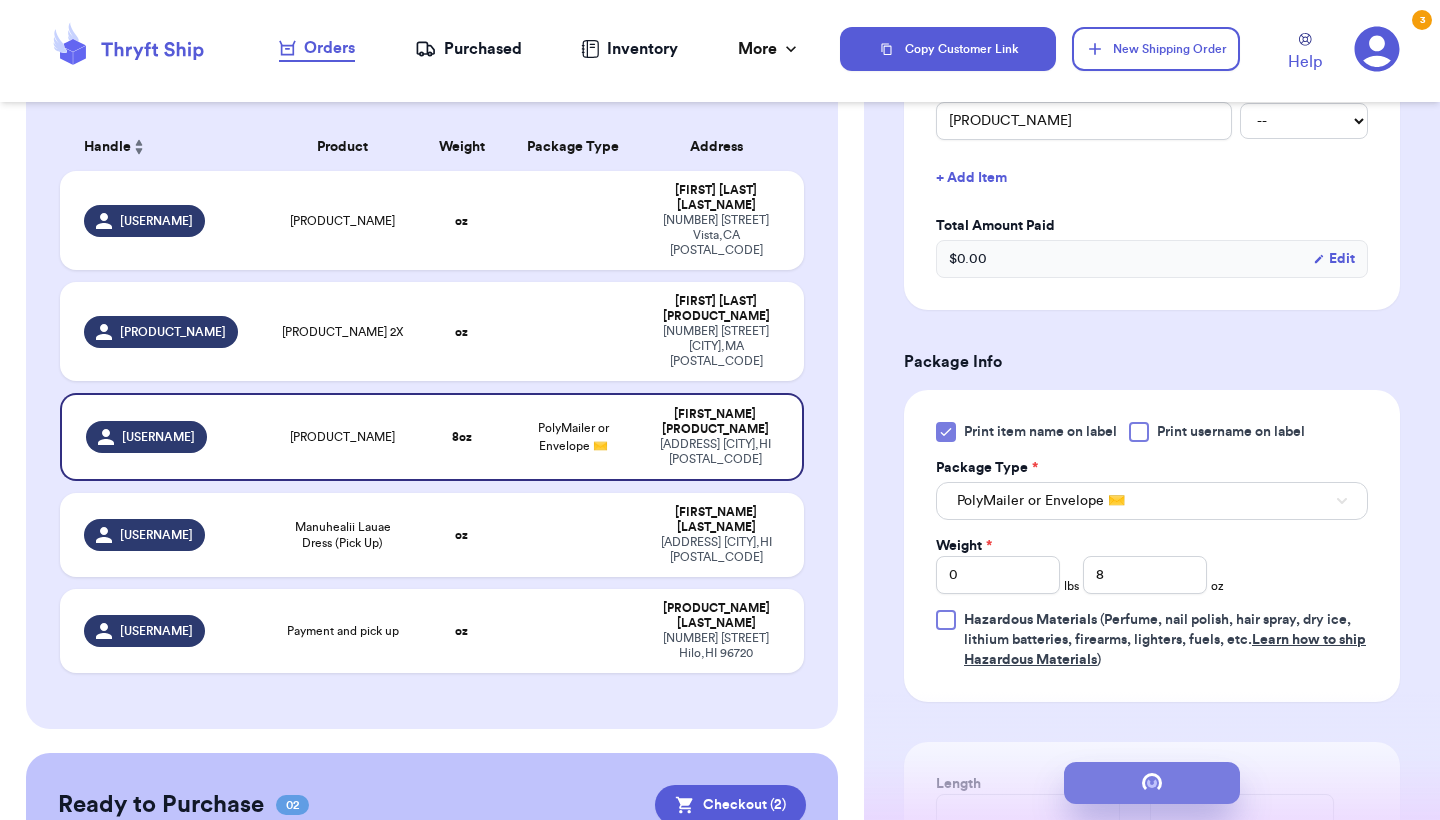 scroll, scrollTop: 0, scrollLeft: 0, axis: both 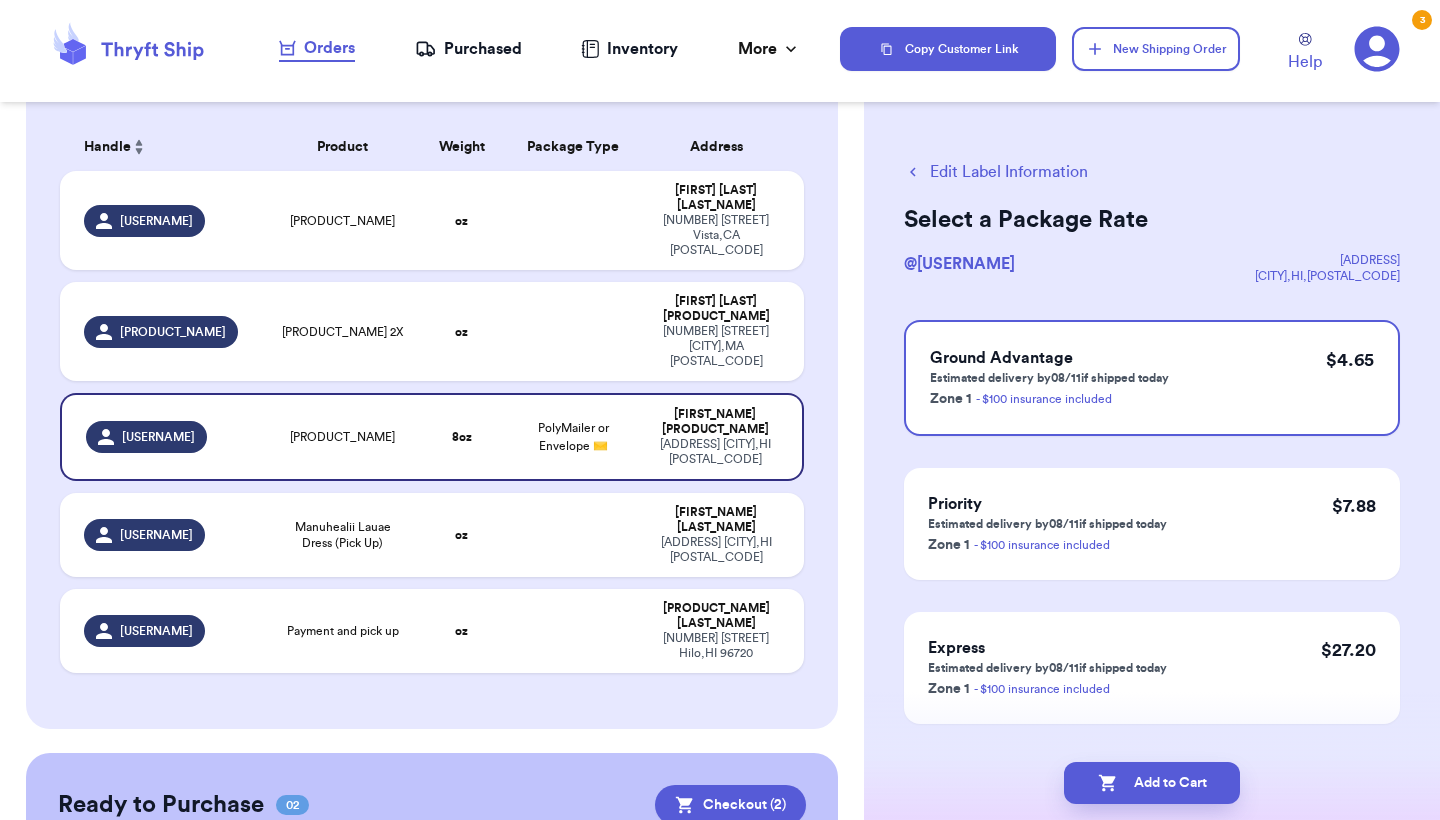 click on "Add to Cart" at bounding box center (1152, 783) 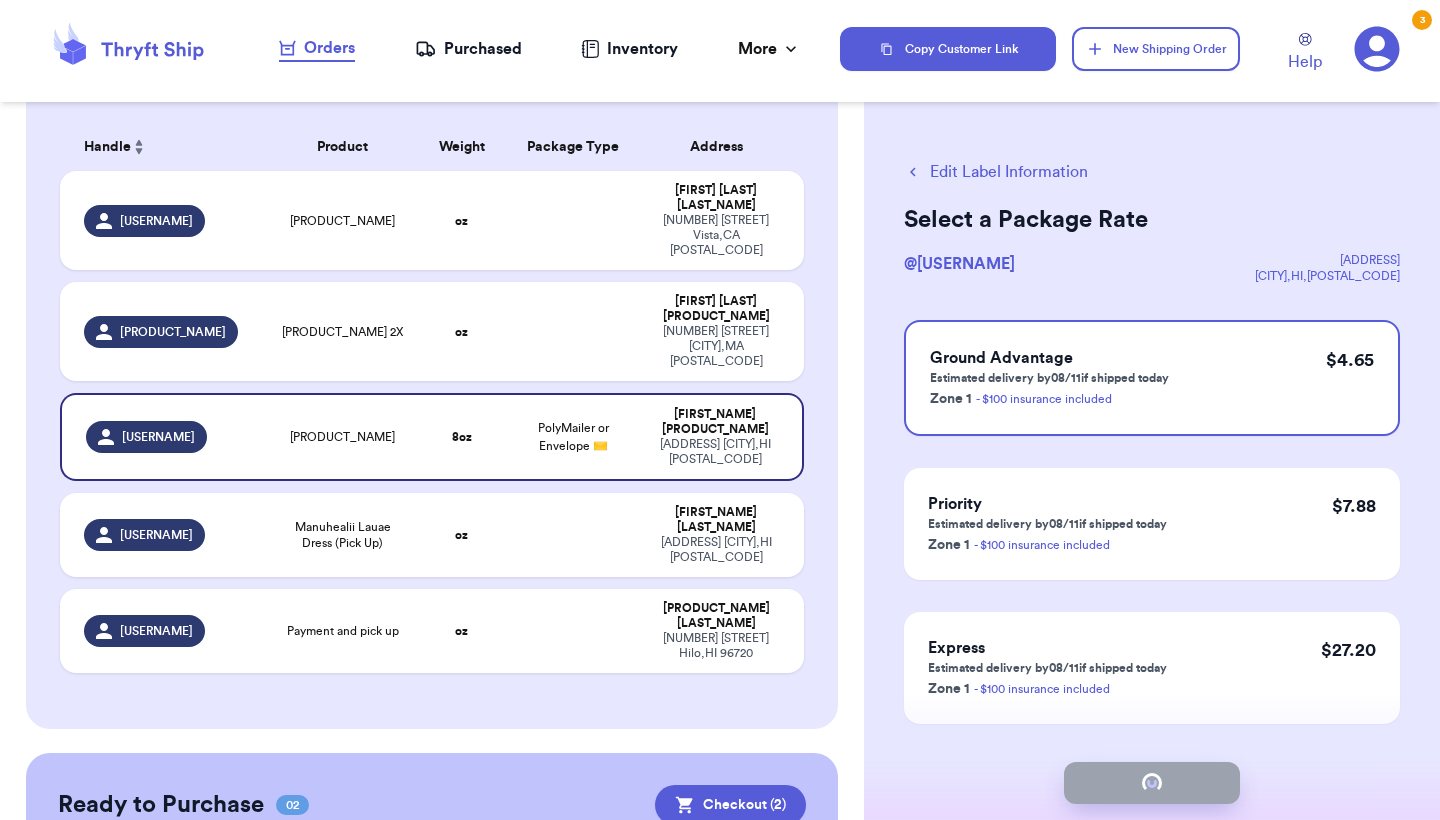 checkbox on "true" 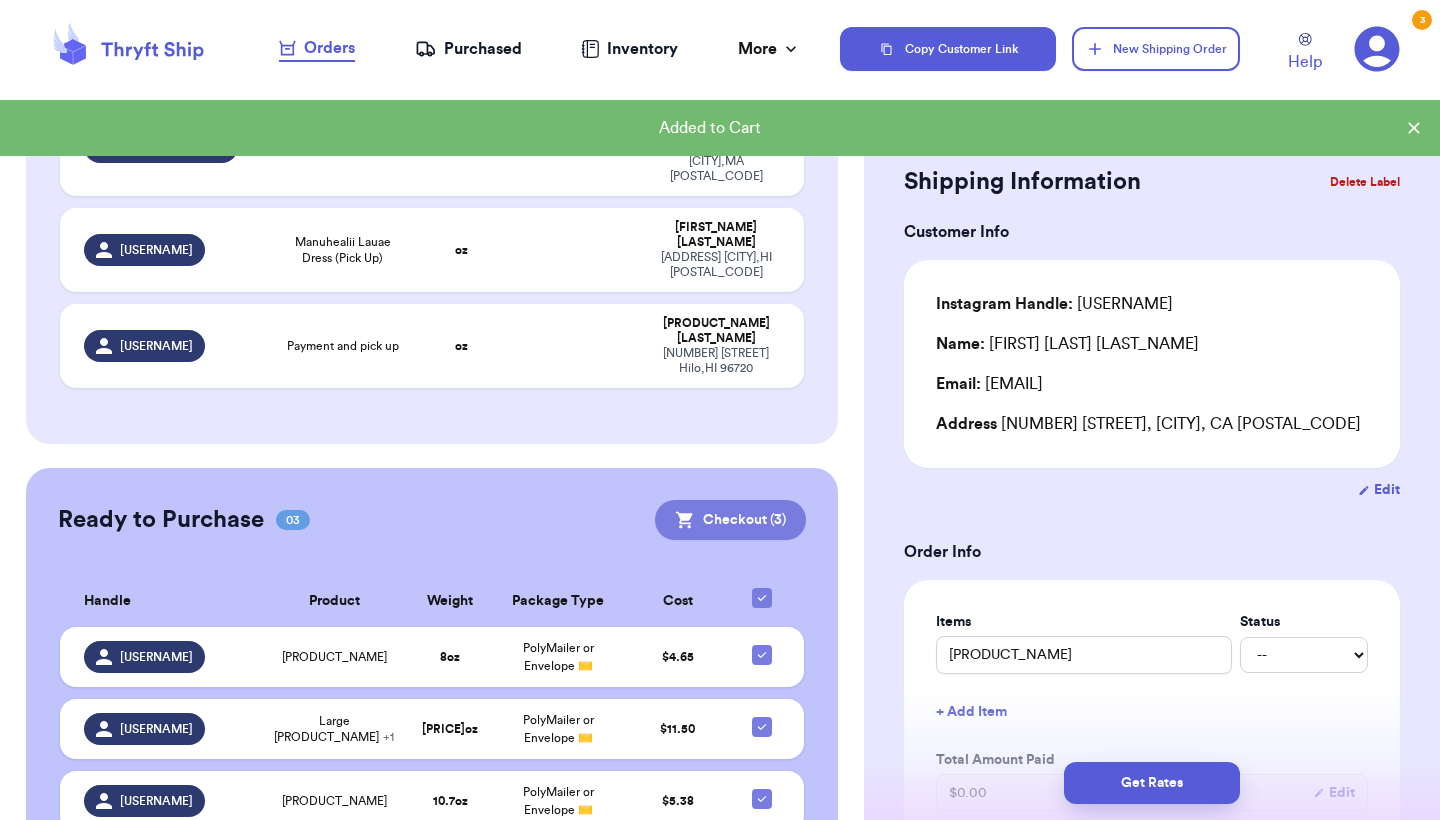 click on "Checkout ( 3 )" at bounding box center (730, 520) 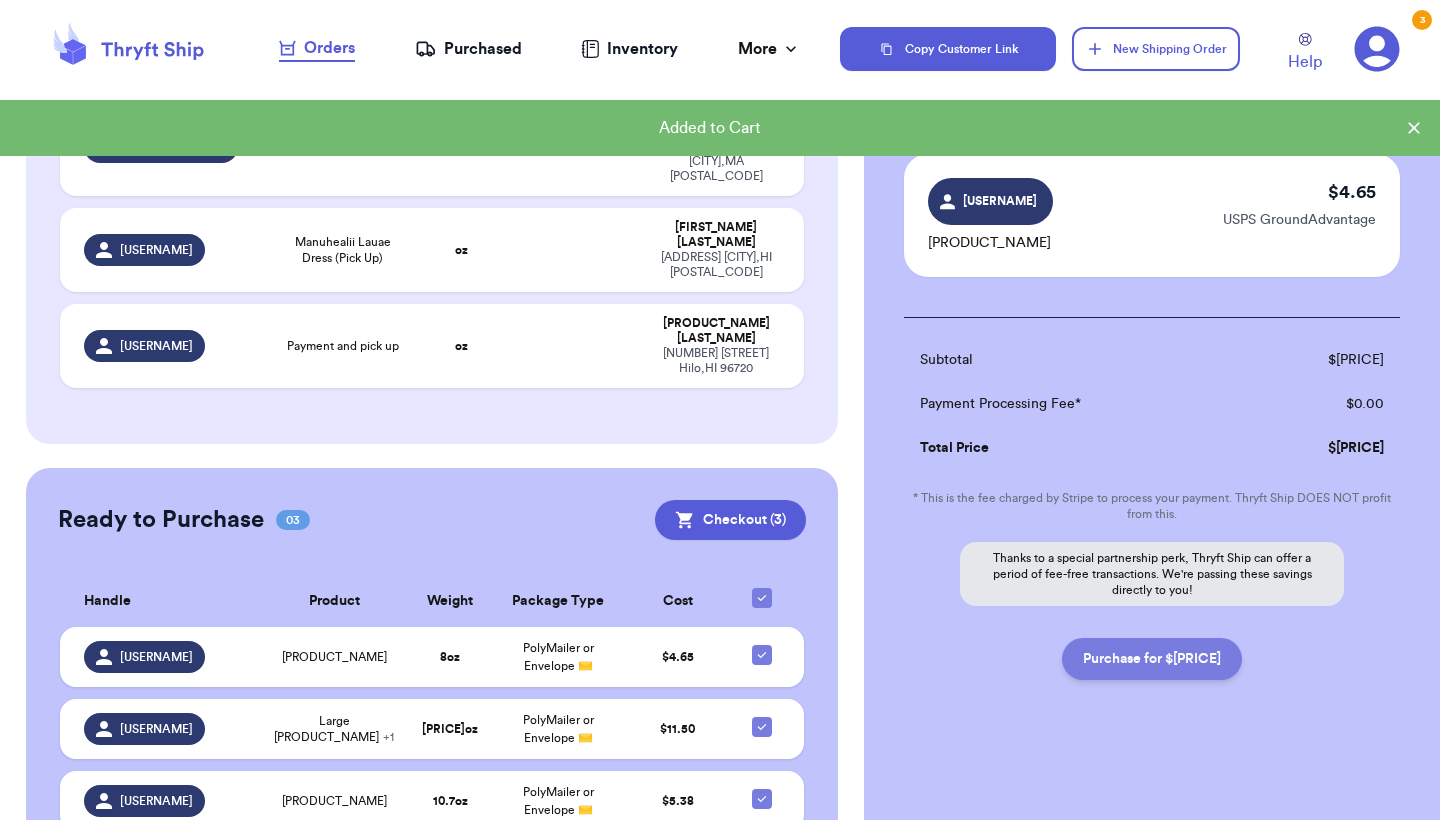 scroll, scrollTop: 372, scrollLeft: 0, axis: vertical 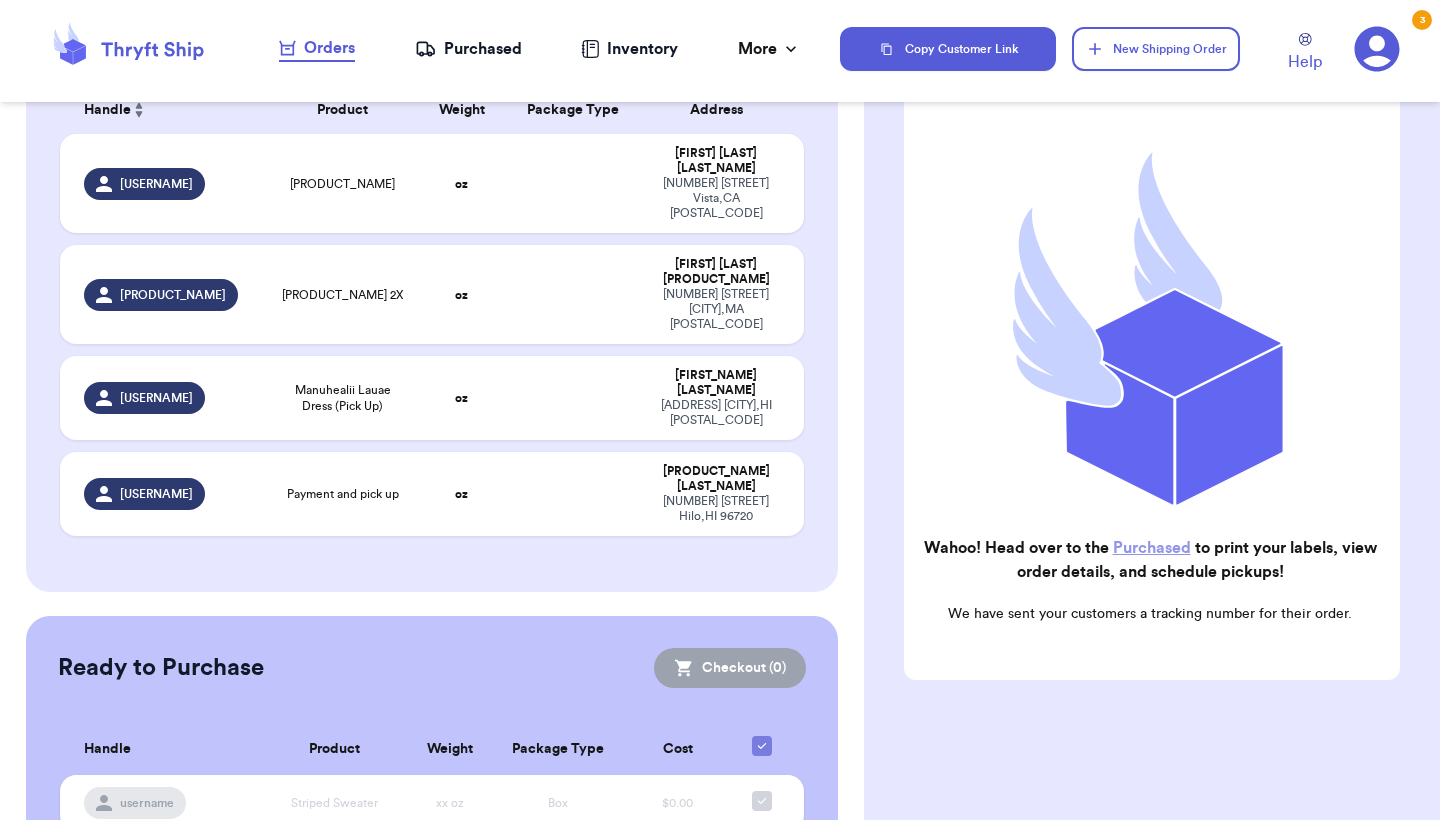 click on "Orders Purchased Inventory More Stats Completed Orders" at bounding box center (540, 49) 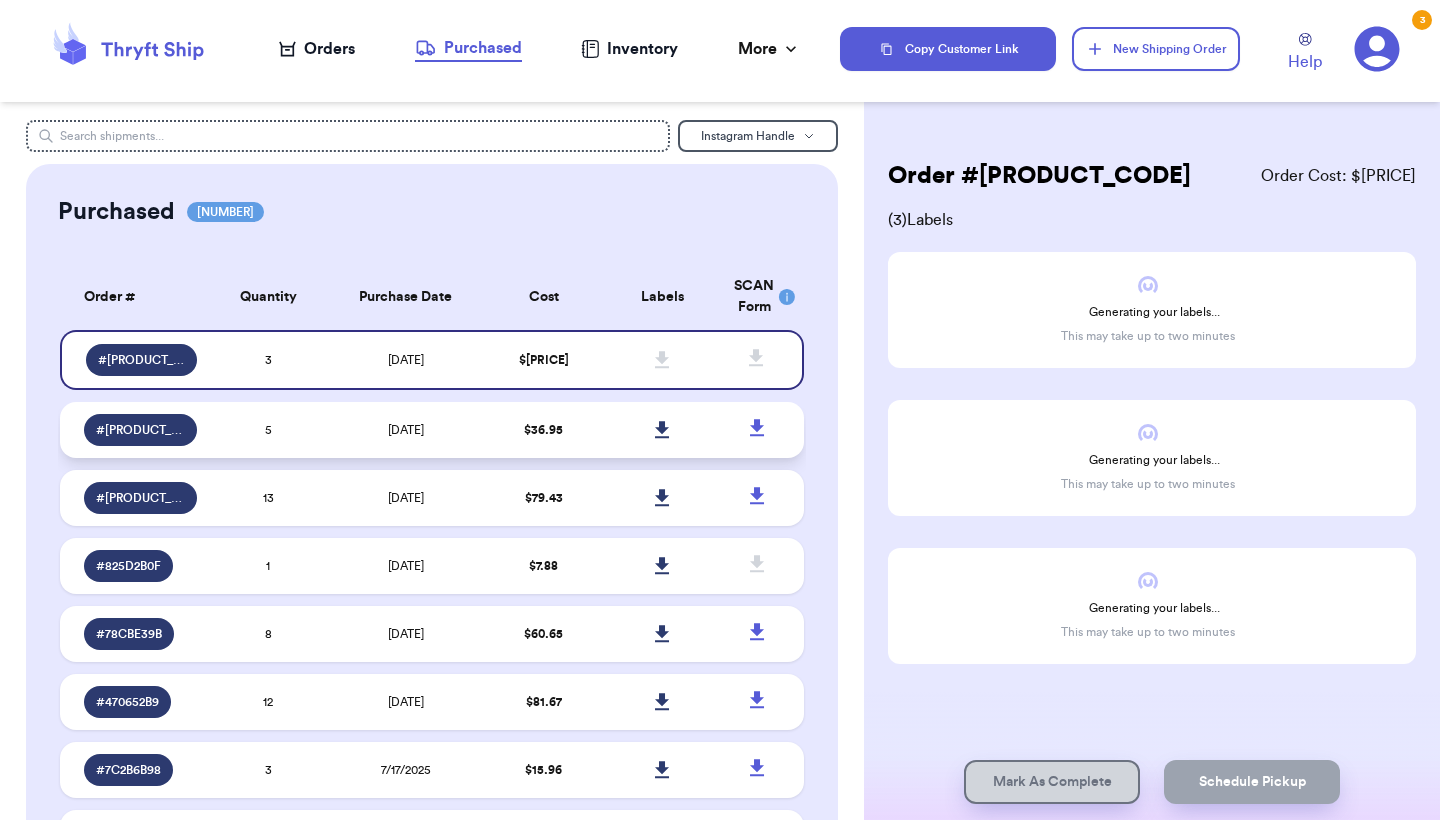 click on "$ [PRICE] monthly subscription" at bounding box center (543, 430) 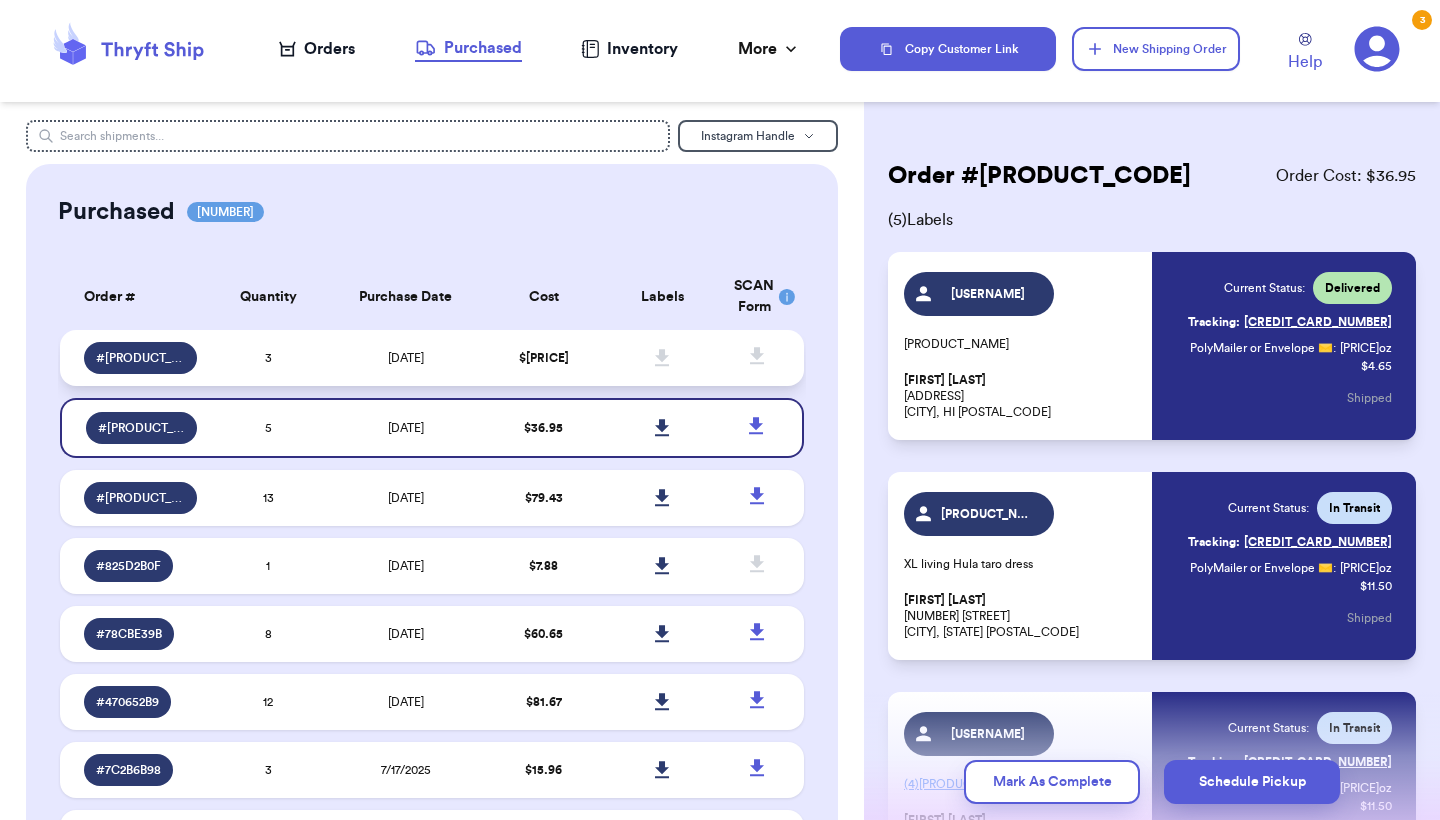 click on "$ [PRICE]" at bounding box center [543, 358] 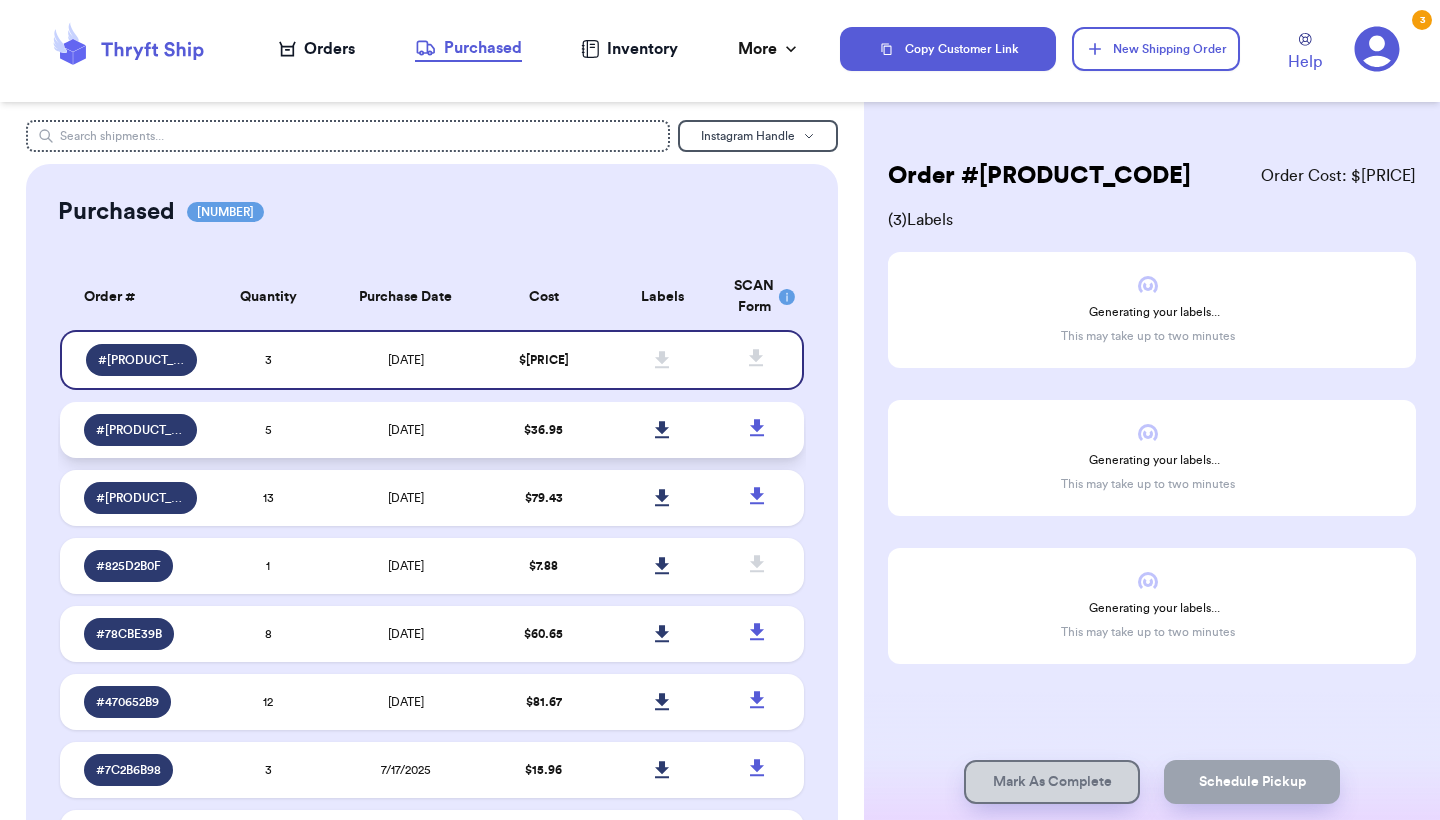 click on "$ [PRICE] monthly subscription" at bounding box center [543, 430] 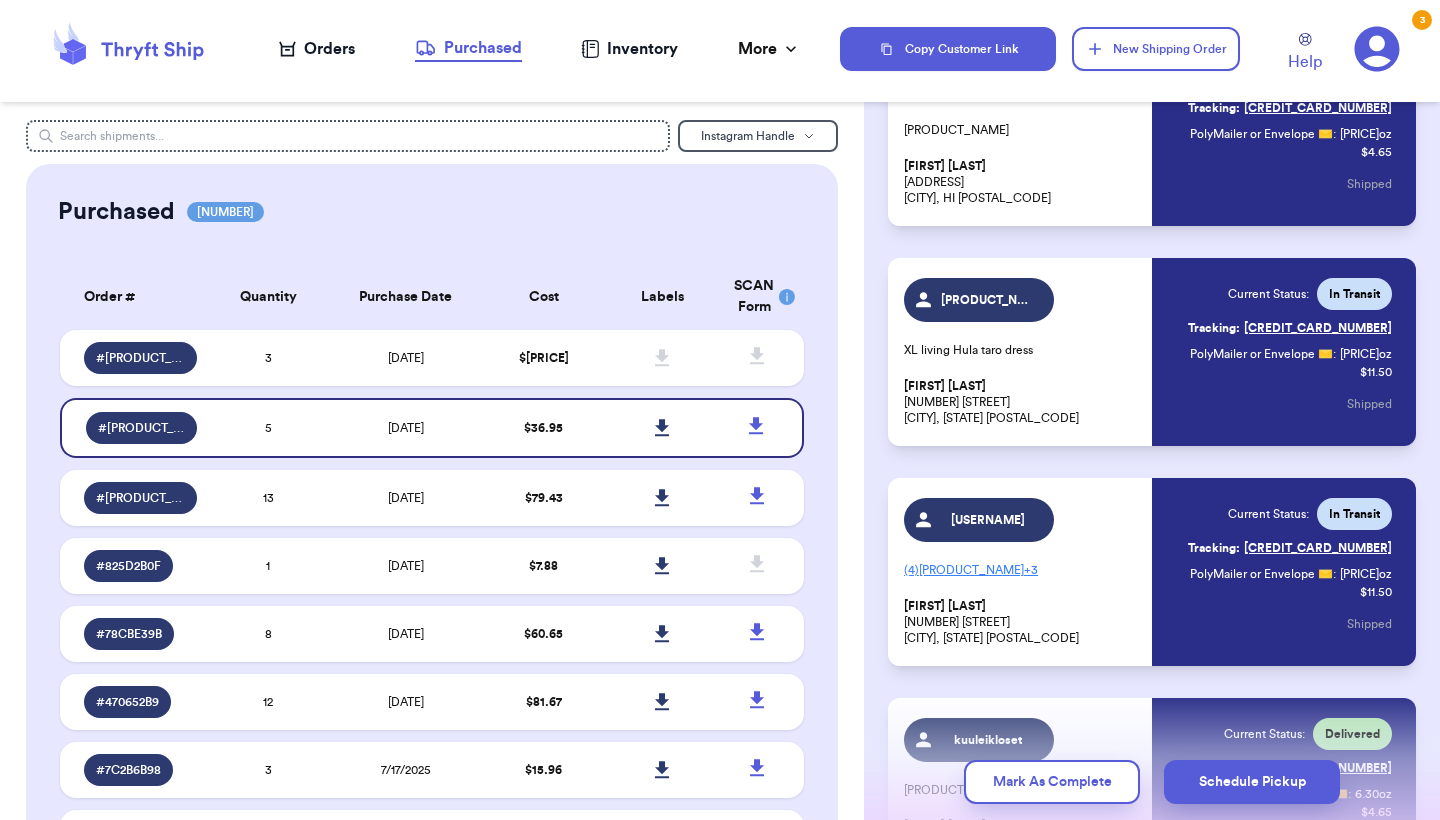 scroll, scrollTop: 212, scrollLeft: 0, axis: vertical 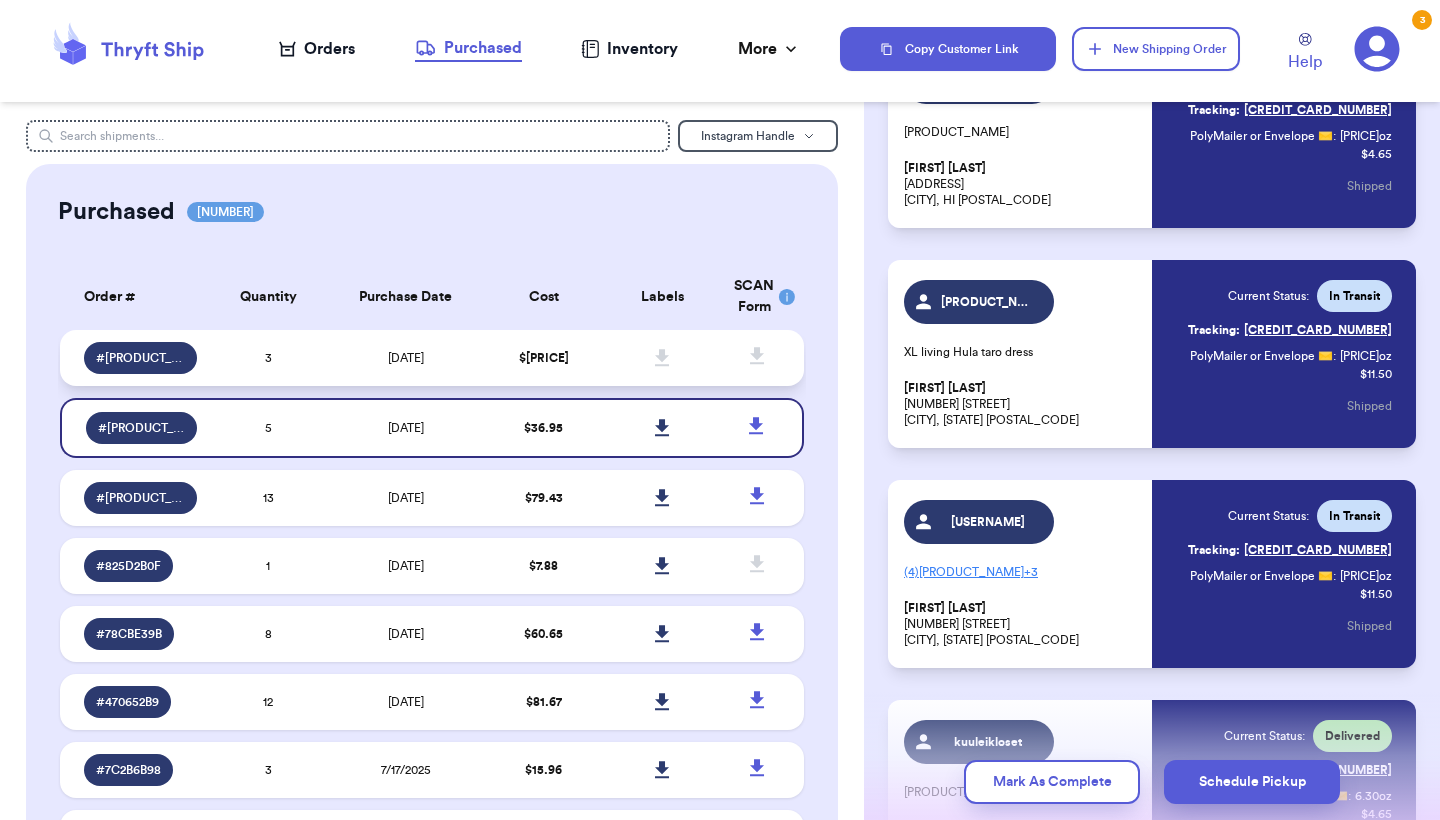 click on "[DATE]" at bounding box center (406, 358) 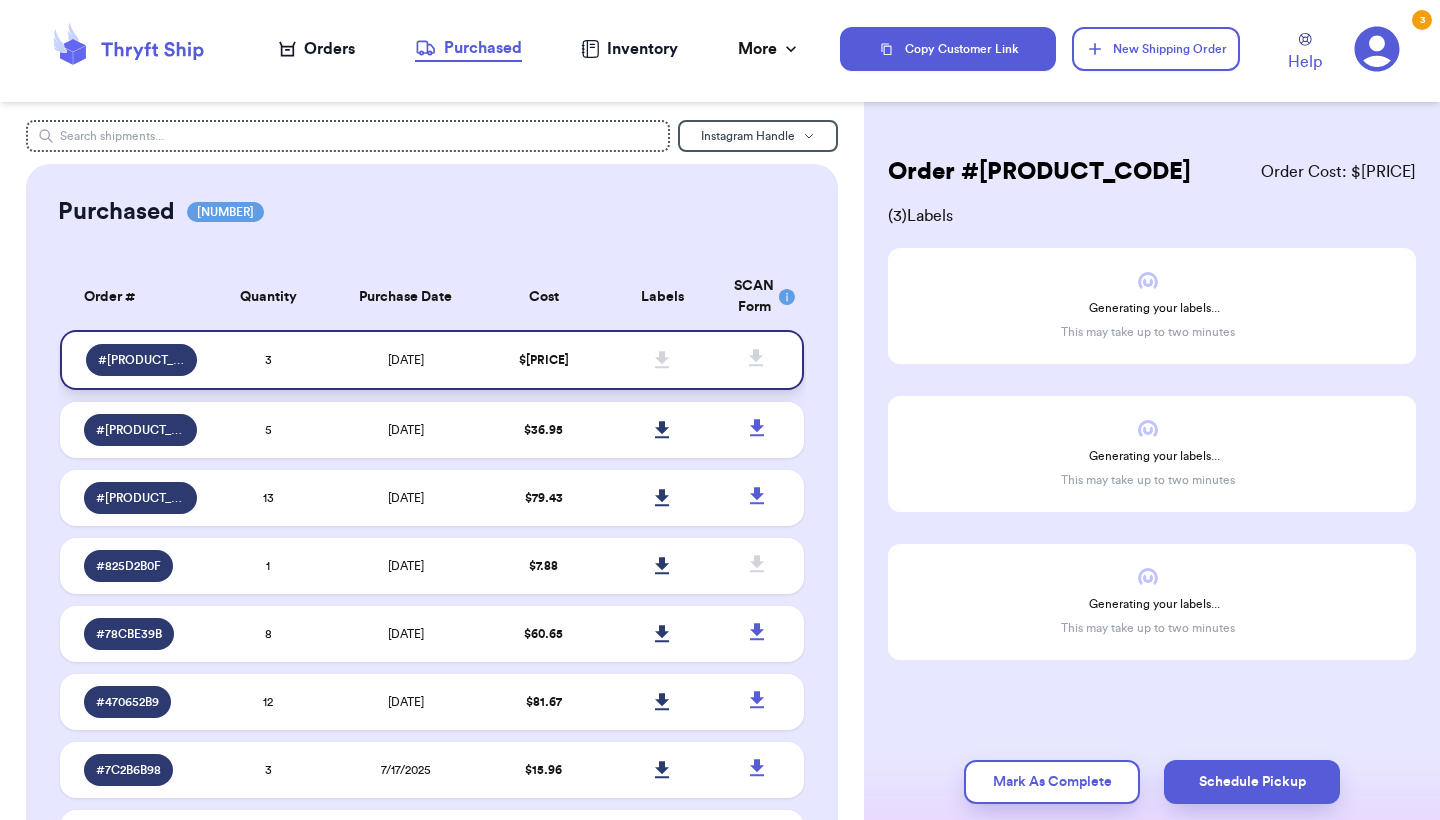 scroll, scrollTop: 4, scrollLeft: 0, axis: vertical 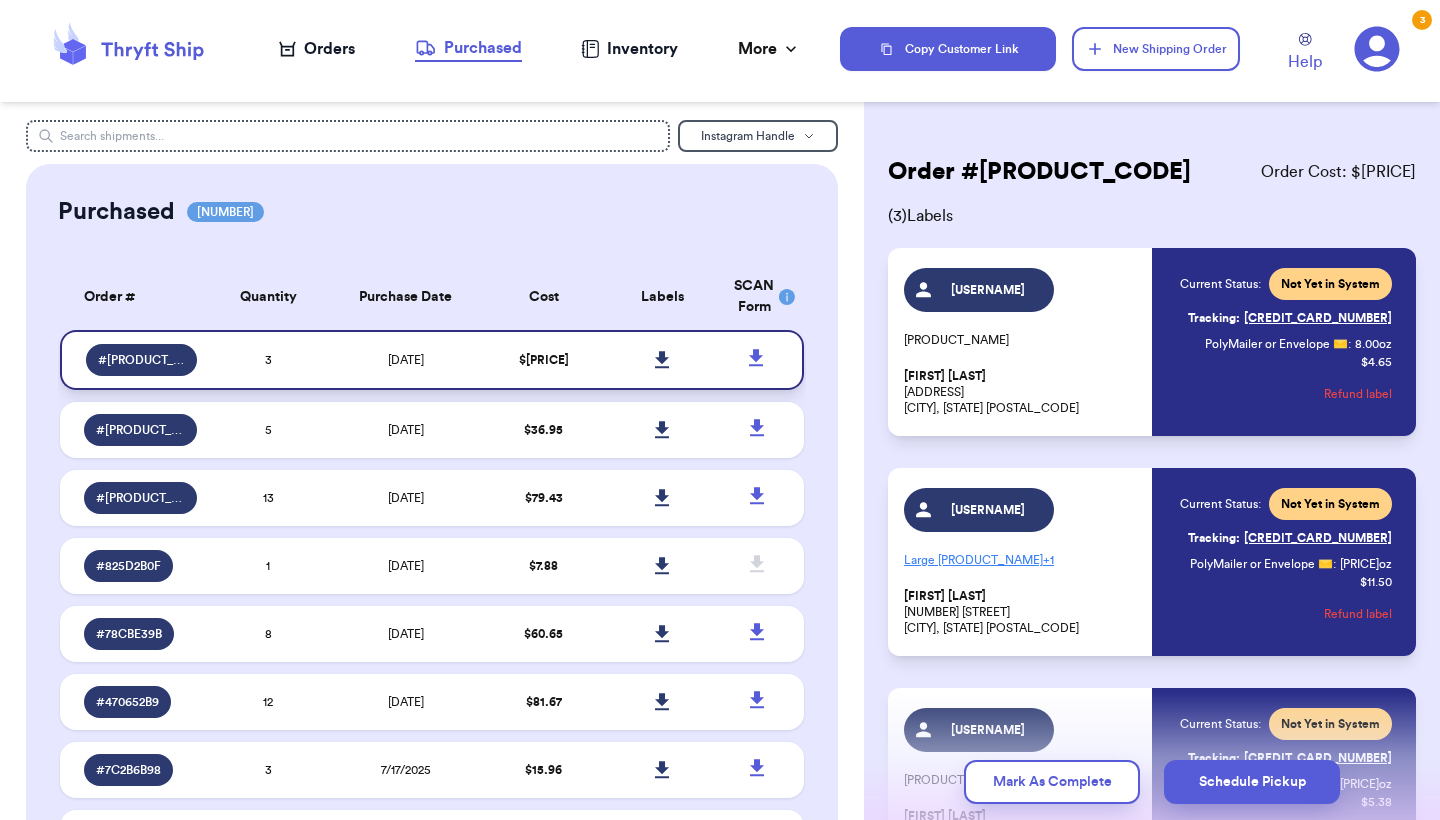 click at bounding box center (663, 360) 